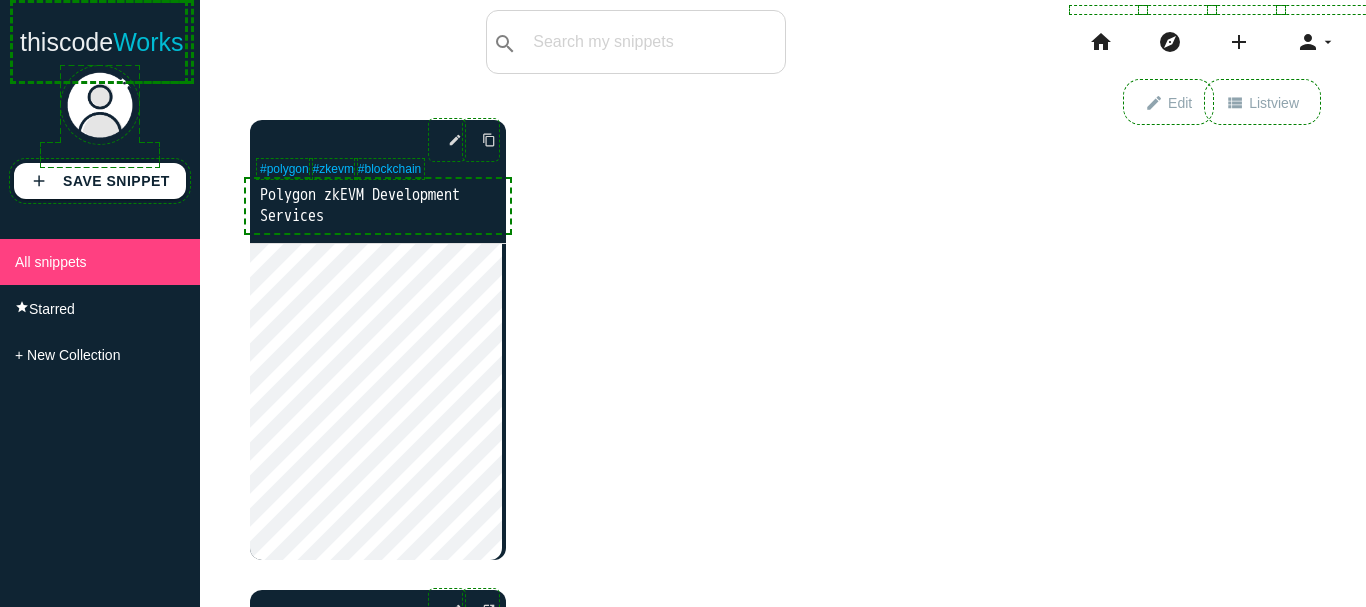 scroll, scrollTop: 0, scrollLeft: 0, axis: both 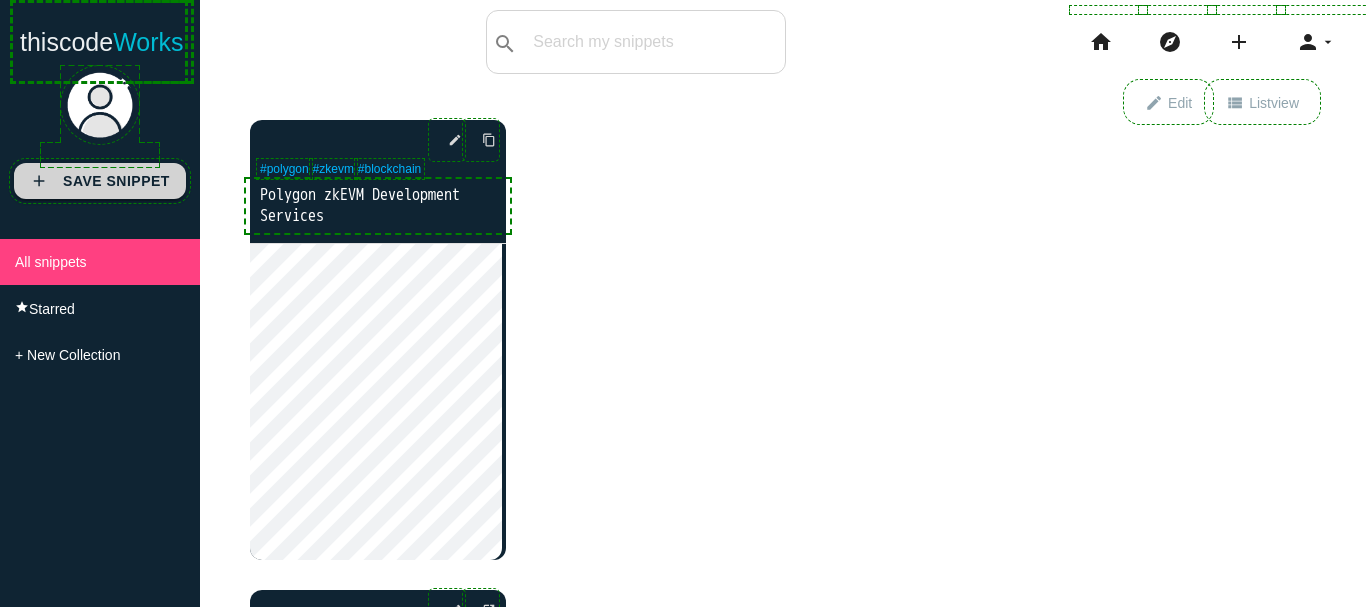 click on "Save Snippet" at bounding box center [116, 181] 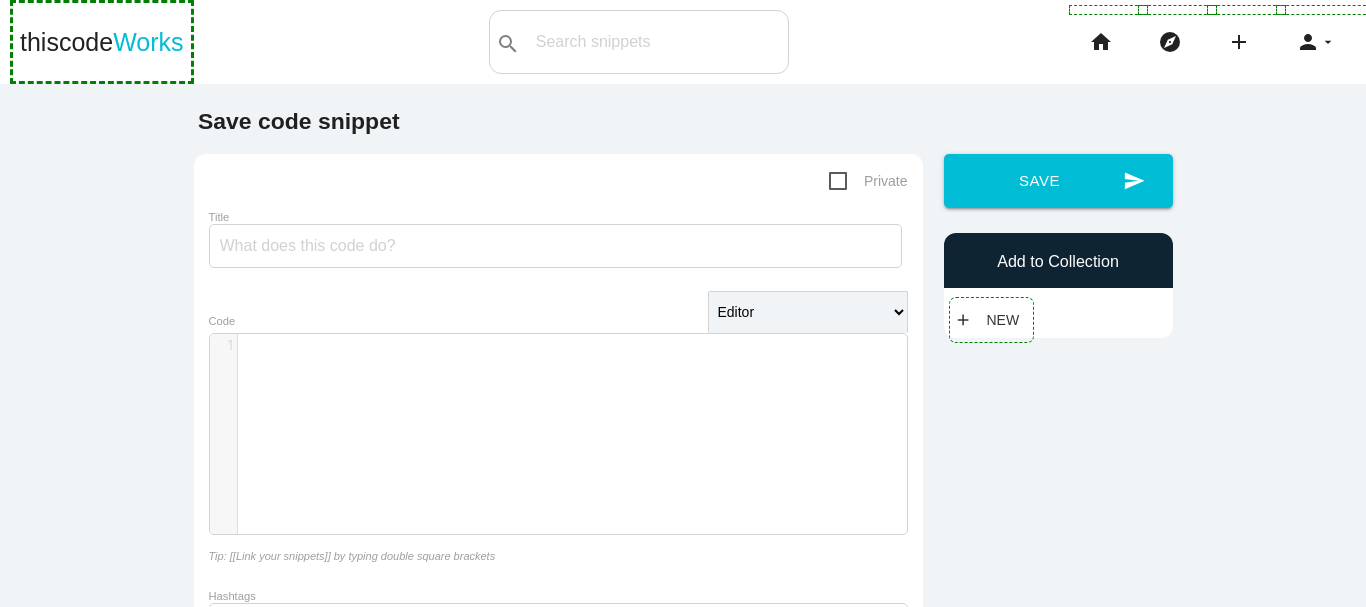 scroll, scrollTop: 0, scrollLeft: 0, axis: both 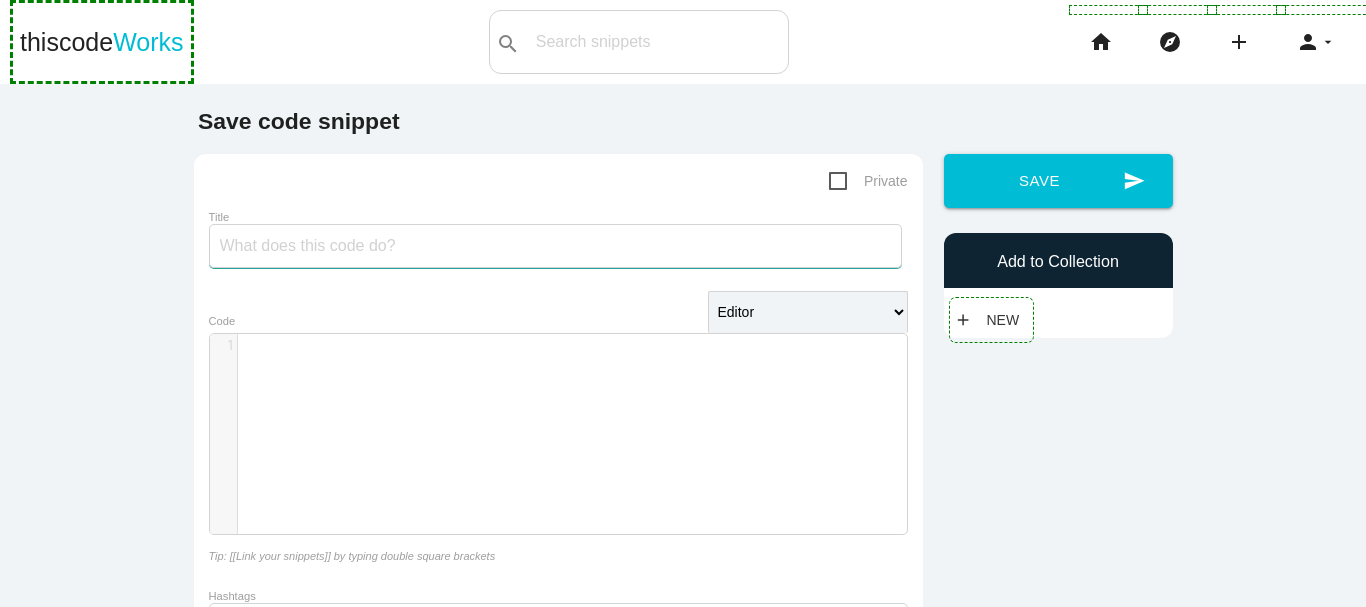 click on "Title" at bounding box center (555, 246) 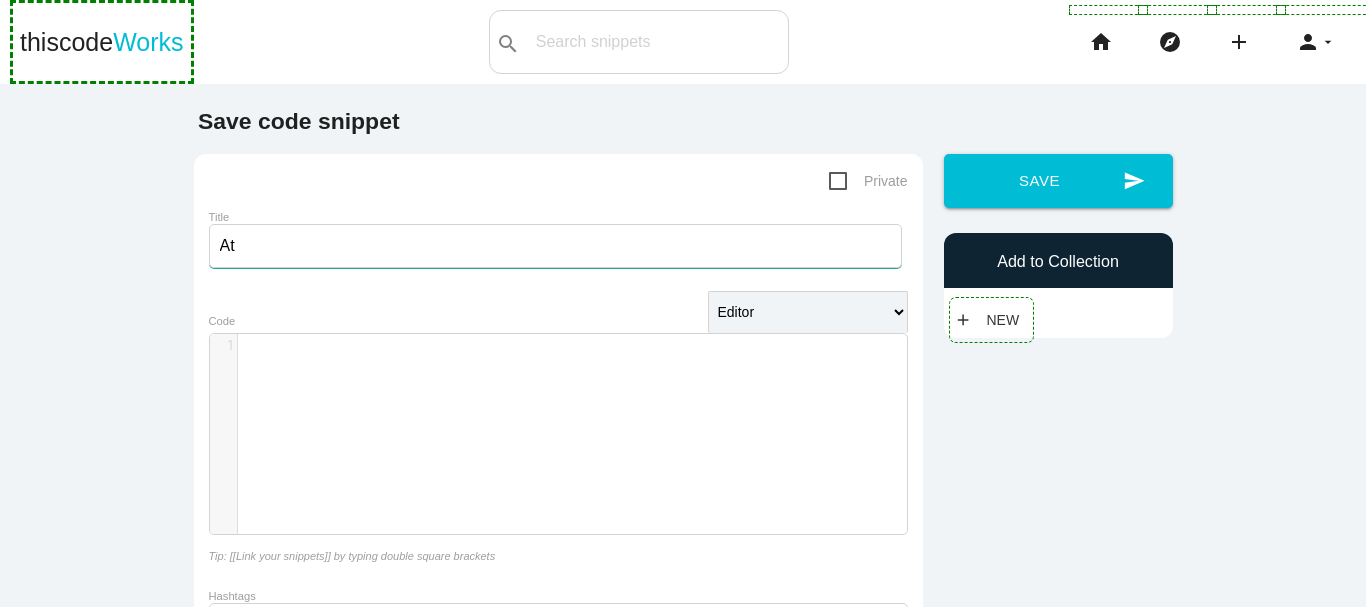 type on "A" 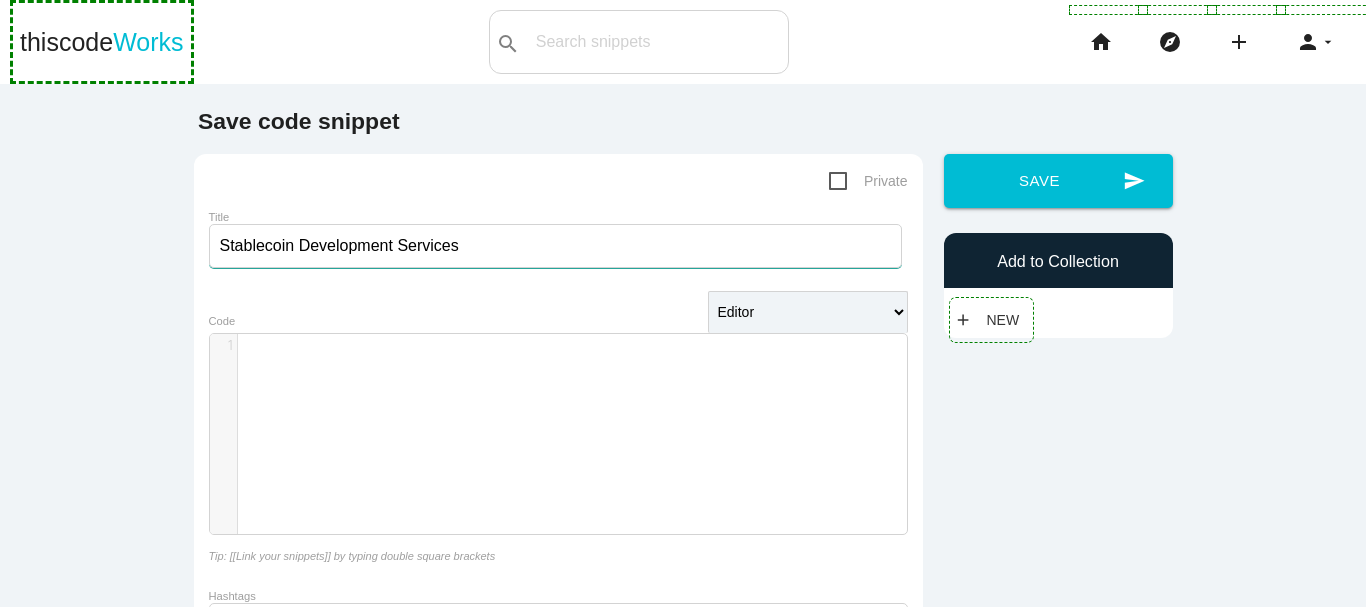 type on "Stablecoin Development Services" 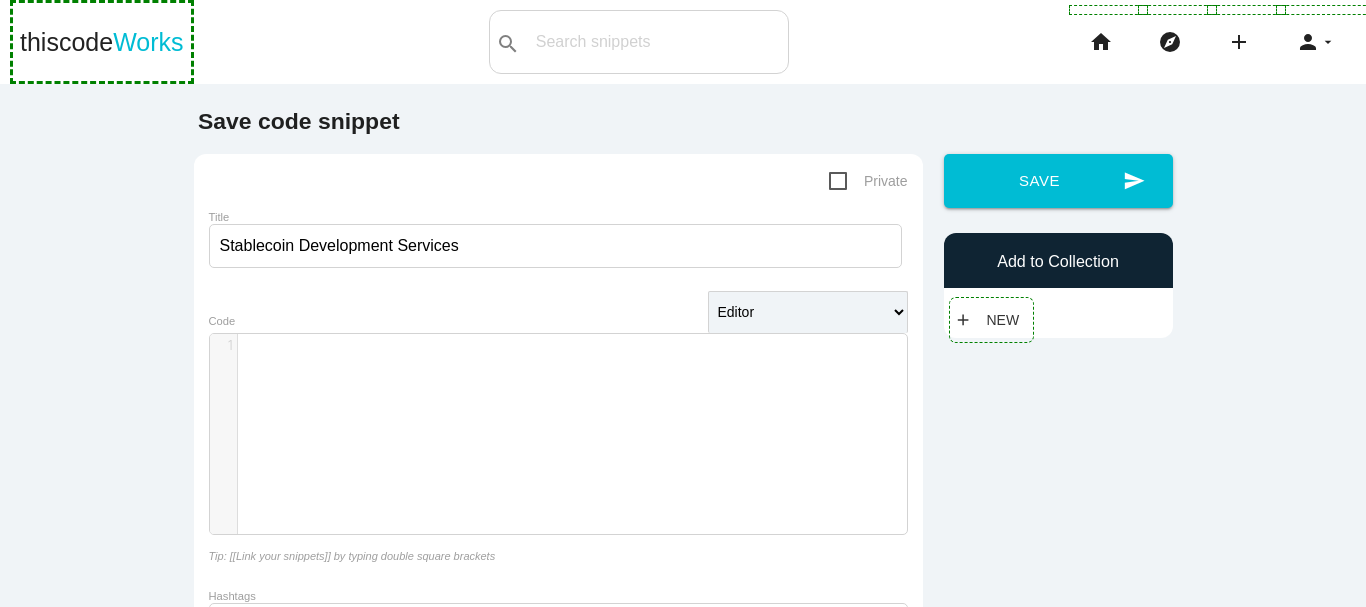 click on "​ x   1 ​" at bounding box center [573, 449] 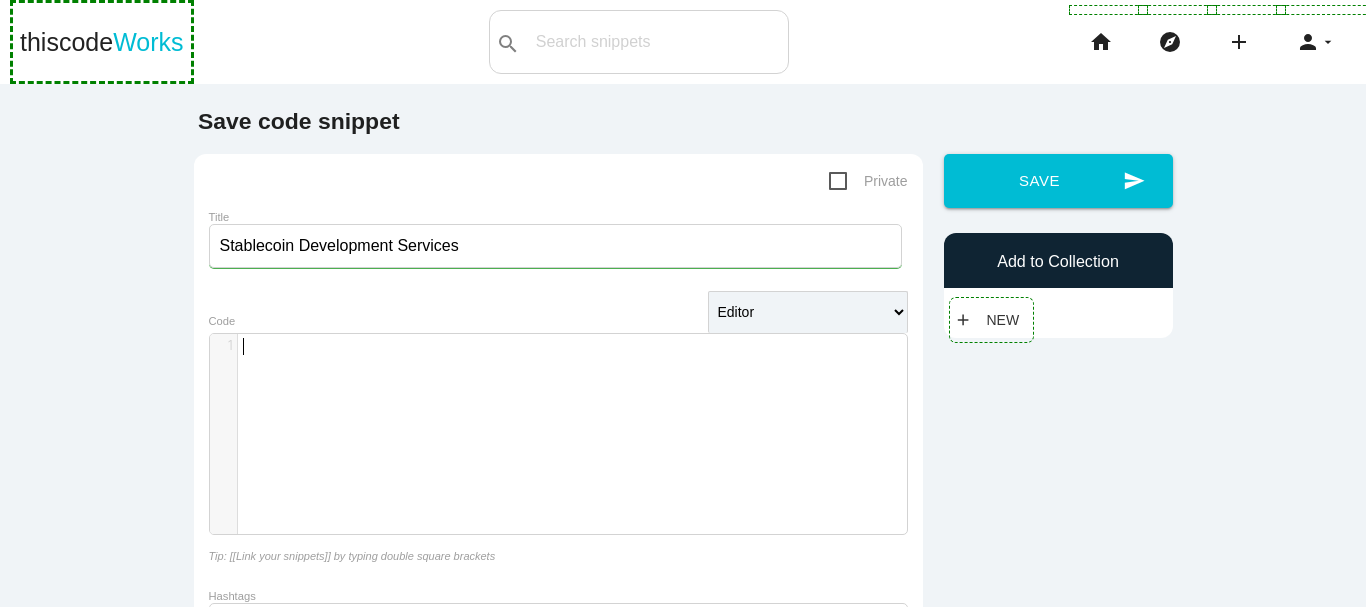 scroll, scrollTop: 6, scrollLeft: 0, axis: vertical 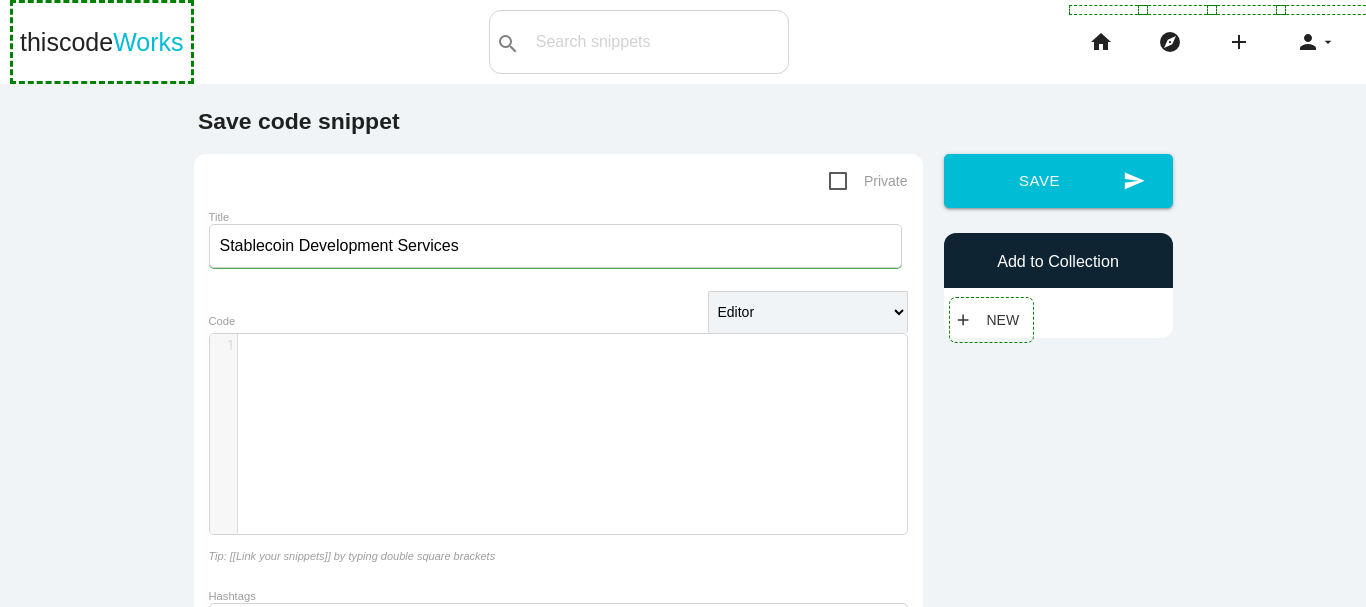 click on "​ x   1 ​" at bounding box center [573, 449] 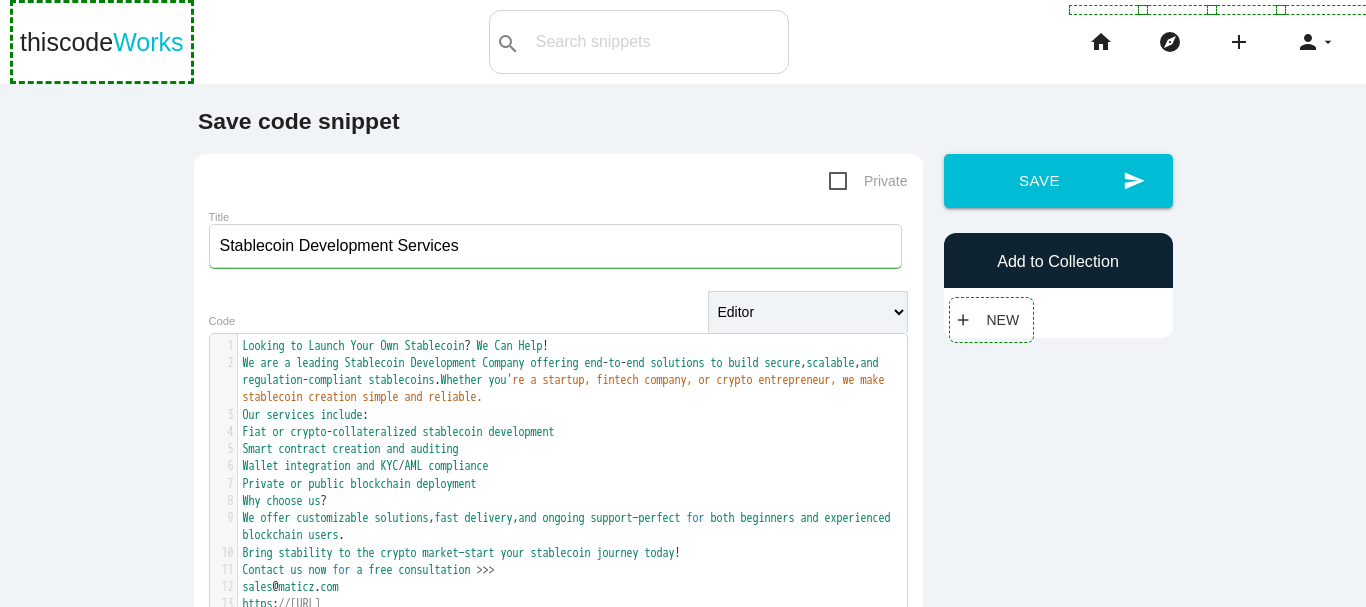 scroll, scrollTop: 0, scrollLeft: 0, axis: both 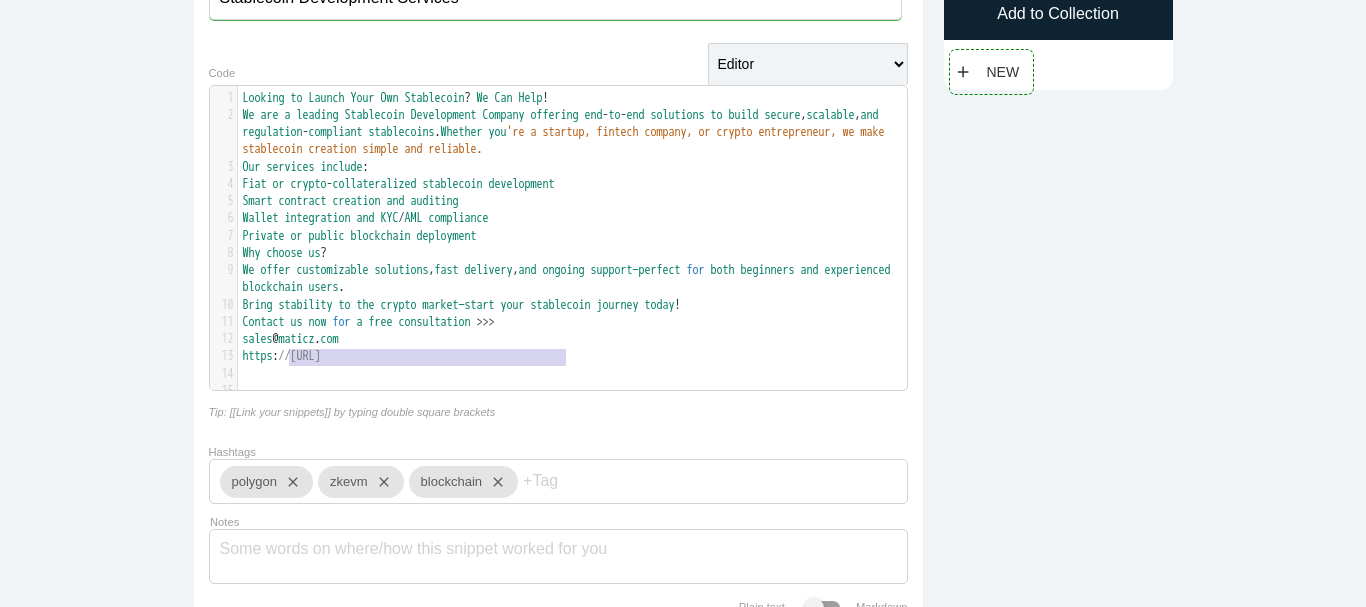 type on "sales@maticz.com
https://maticz.com/stablecoin-development-company" 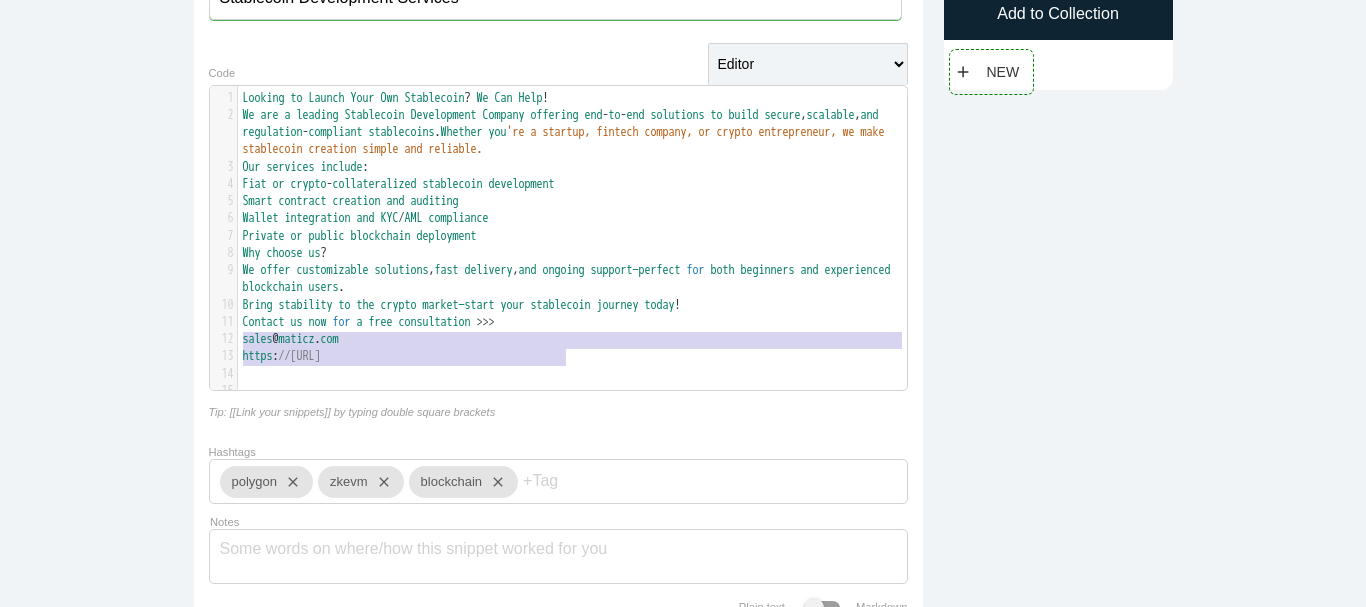 drag, startPoint x: 585, startPoint y: 356, endPoint x: 208, endPoint y: 348, distance: 377.08487 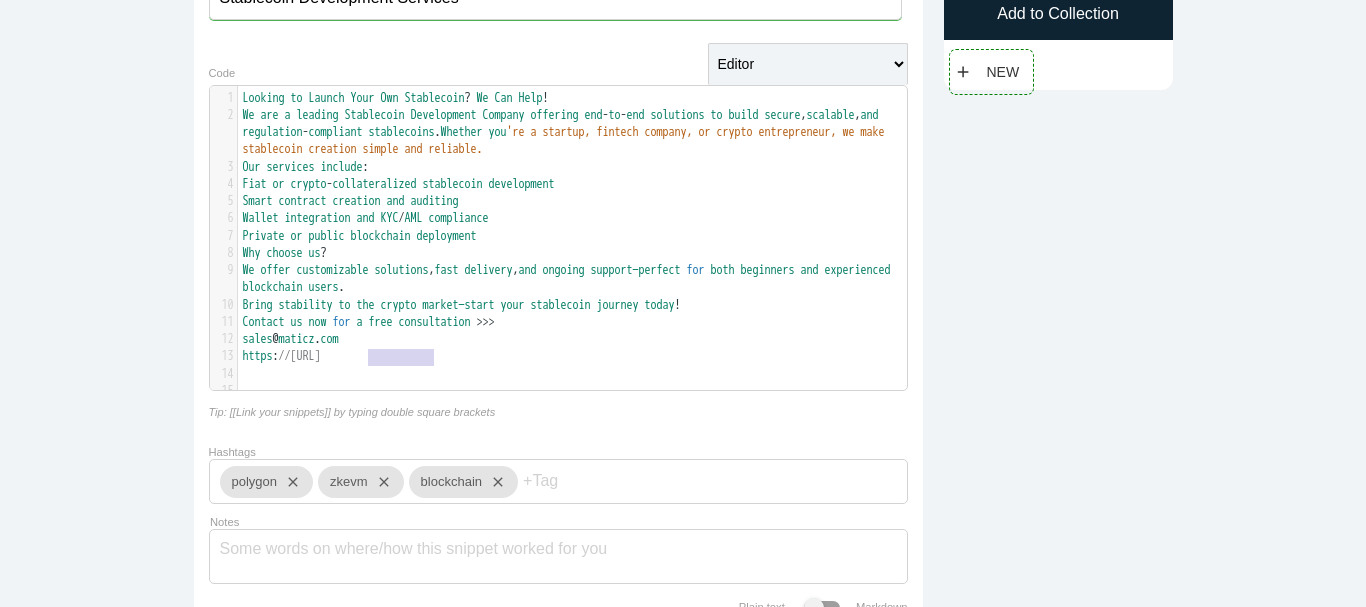 click on "//maticz.com/stablecoin-development-company" at bounding box center (300, 356) 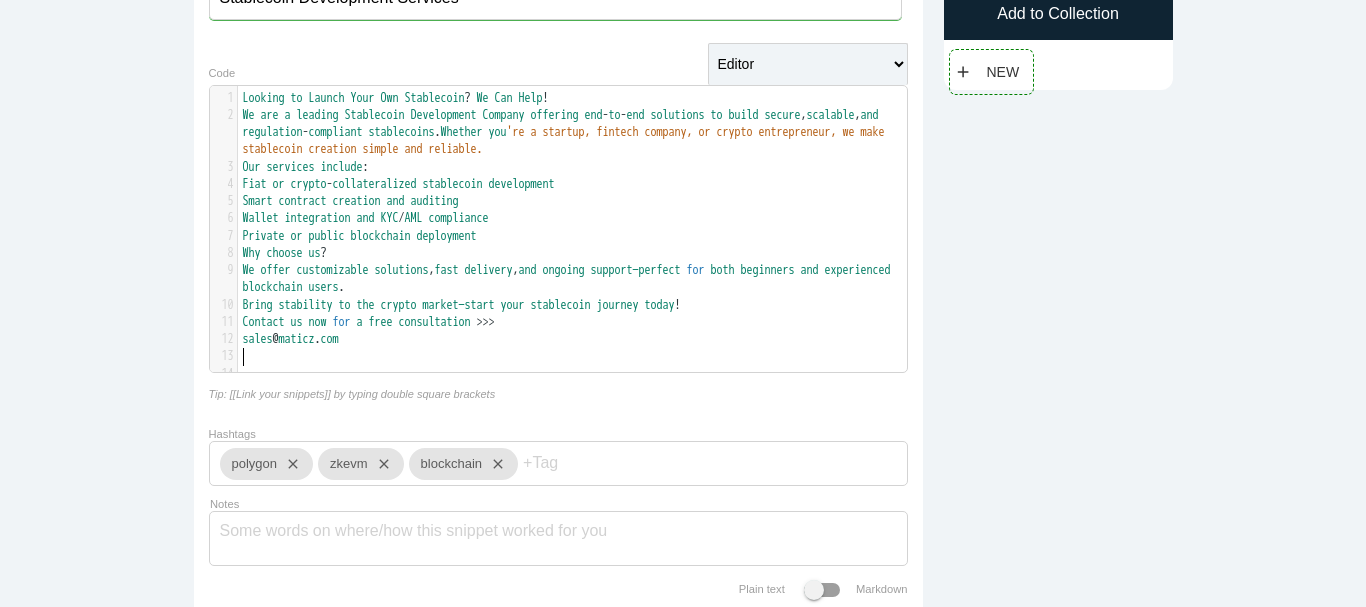 type 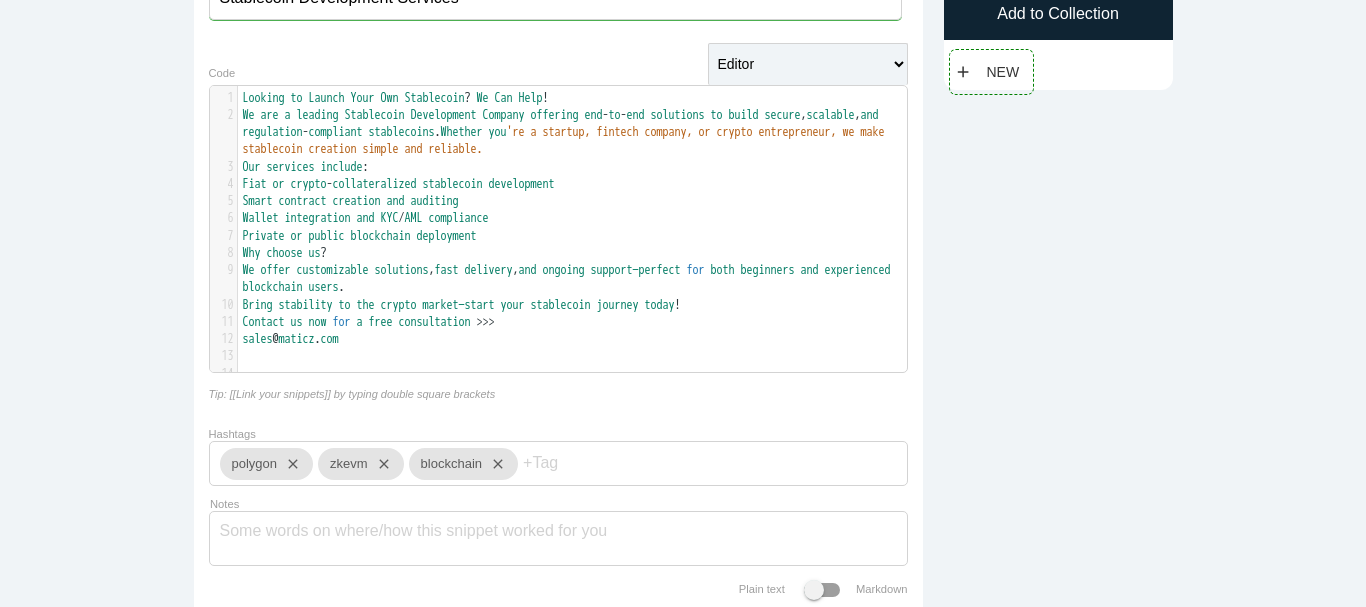 click on "Notes" at bounding box center [558, 538] 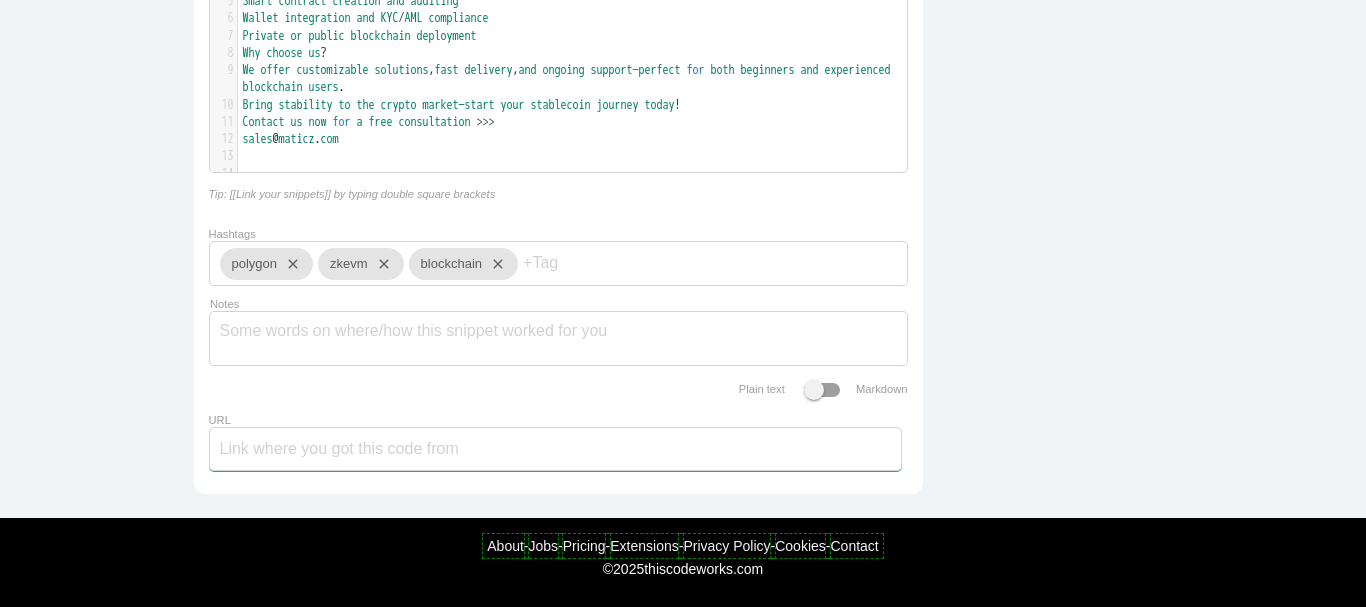 click on "URL" at bounding box center (555, 449) 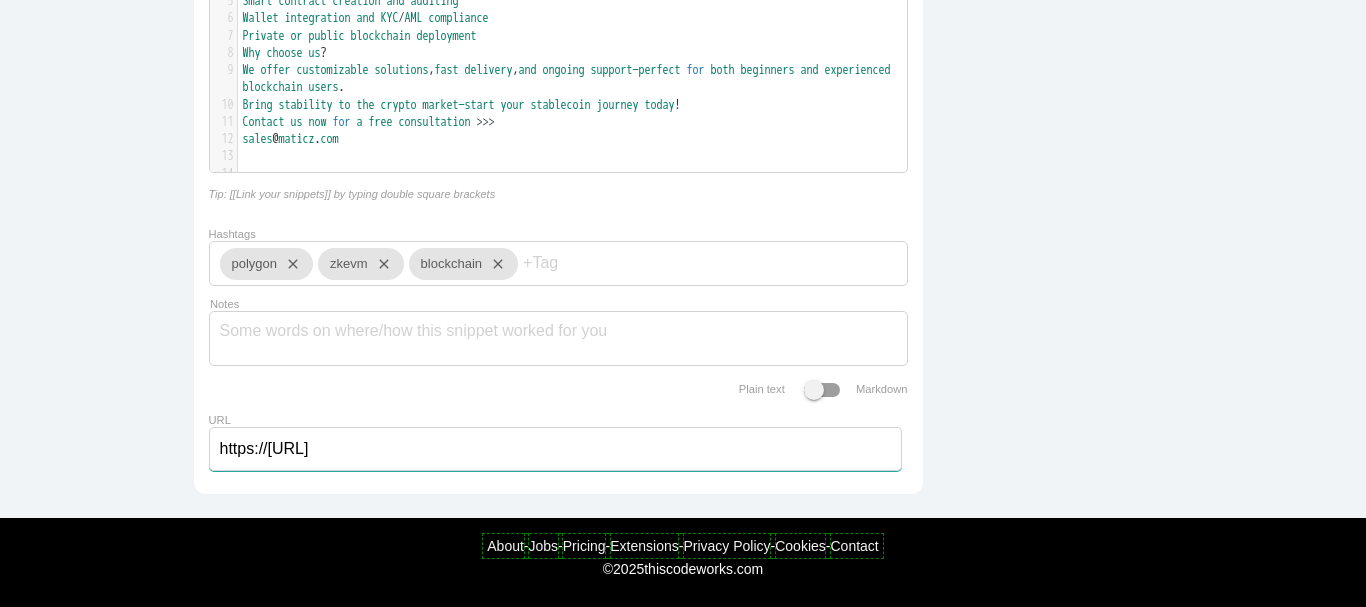 type on "https://maticz.com/stablecoin-development-company" 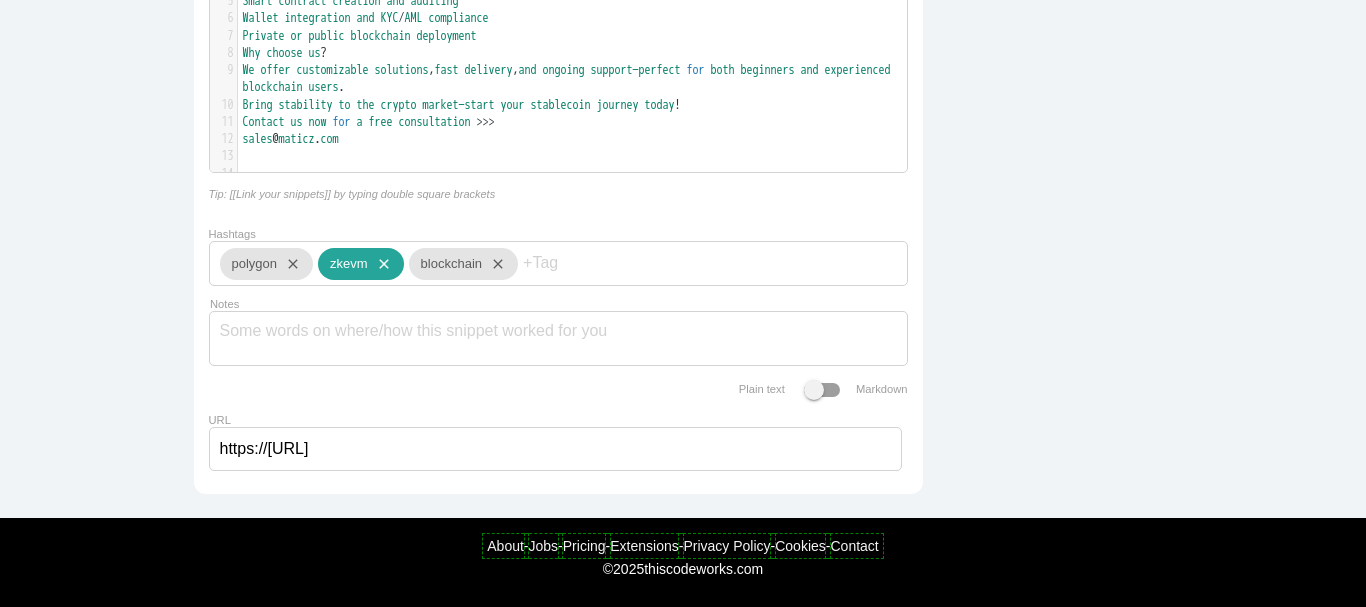 drag, startPoint x: 377, startPoint y: 252, endPoint x: 356, endPoint y: 252, distance: 21 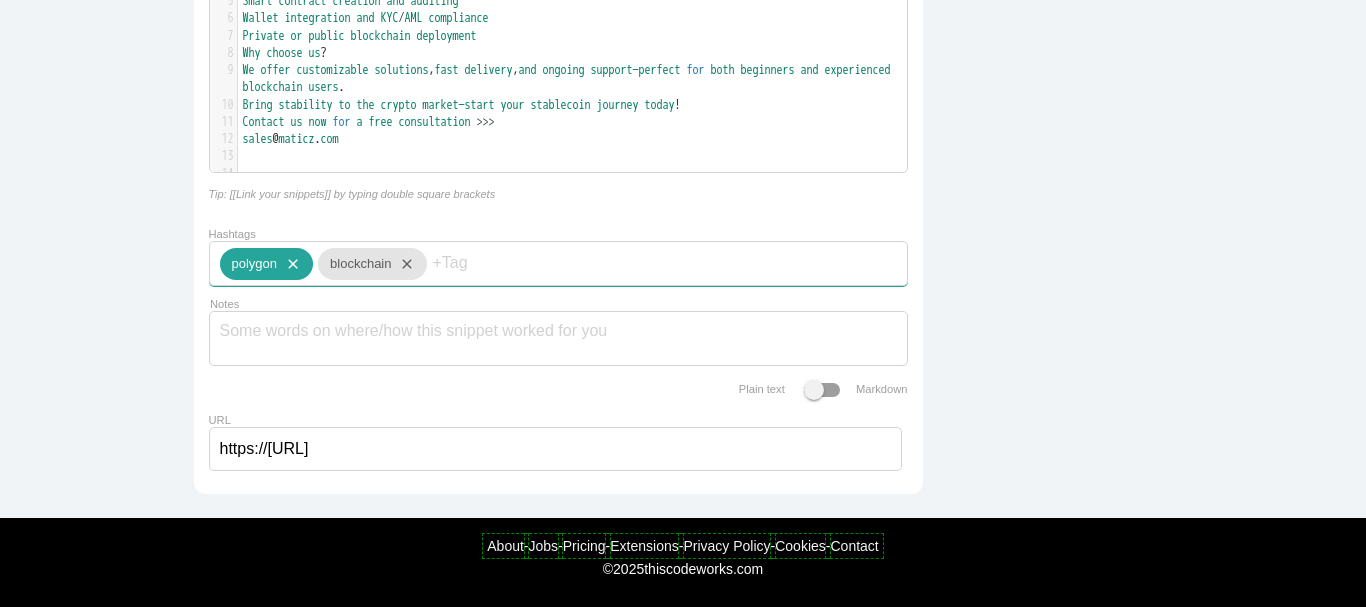click on "close" at bounding box center (289, 264) 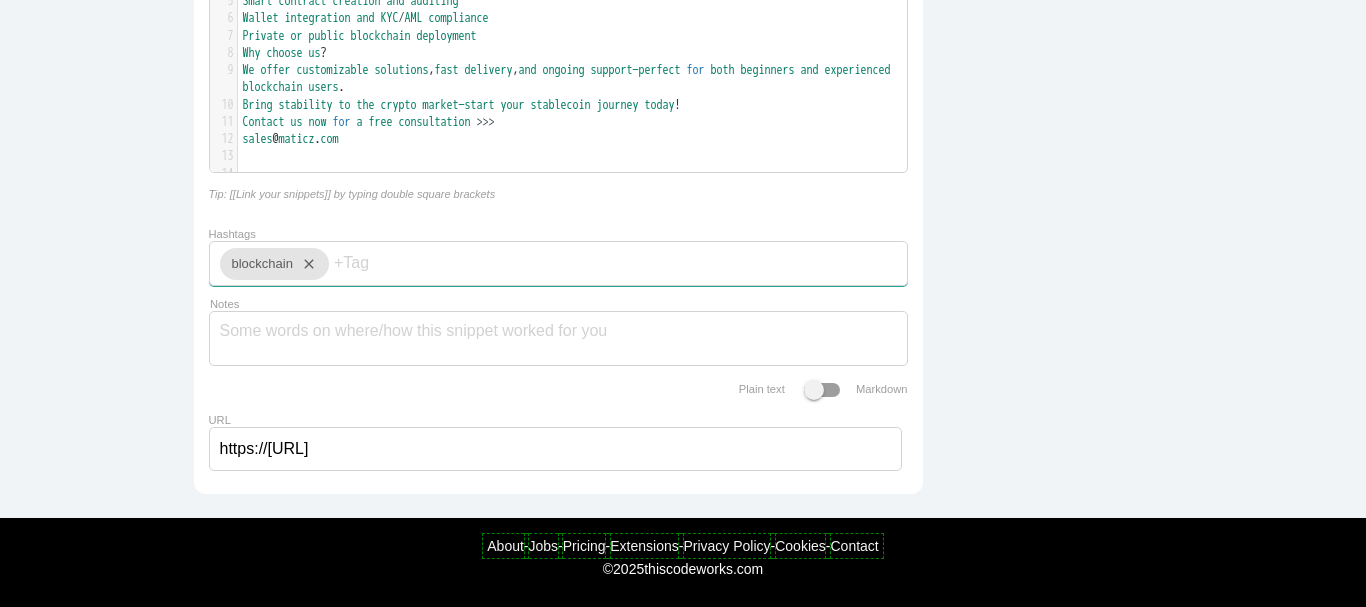 click on "Hashtags" at bounding box center (394, 263) 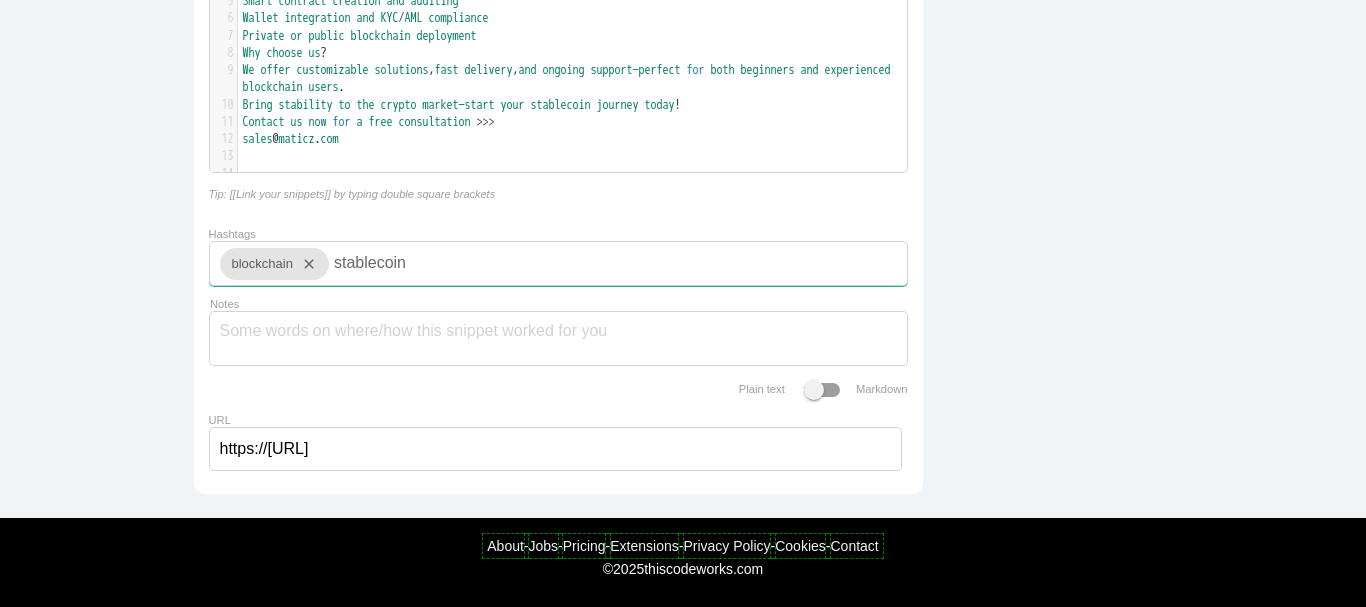 type on "stablecoin," 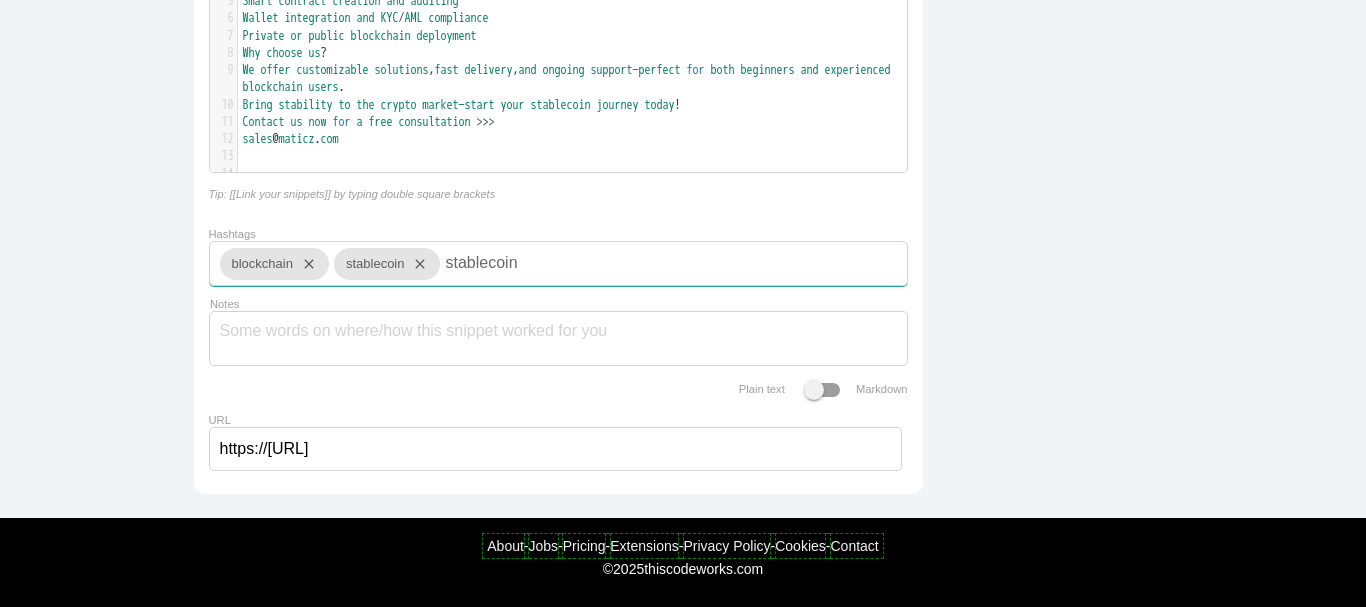 type on "stablecoin d" 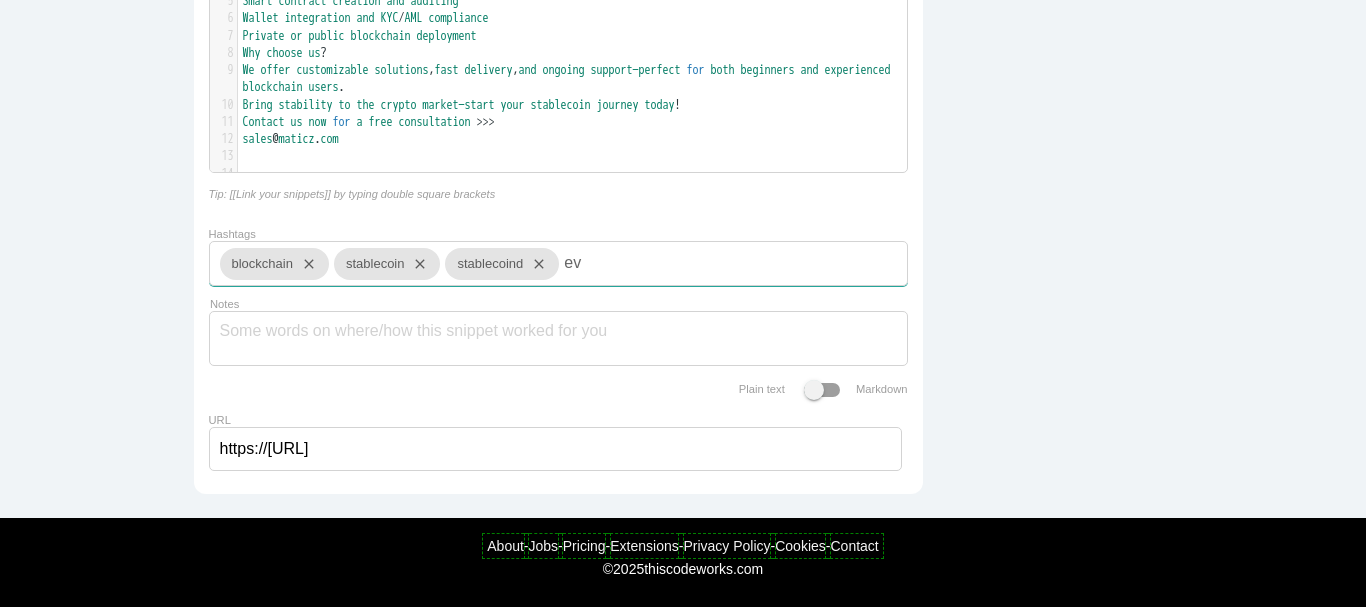 type on "e" 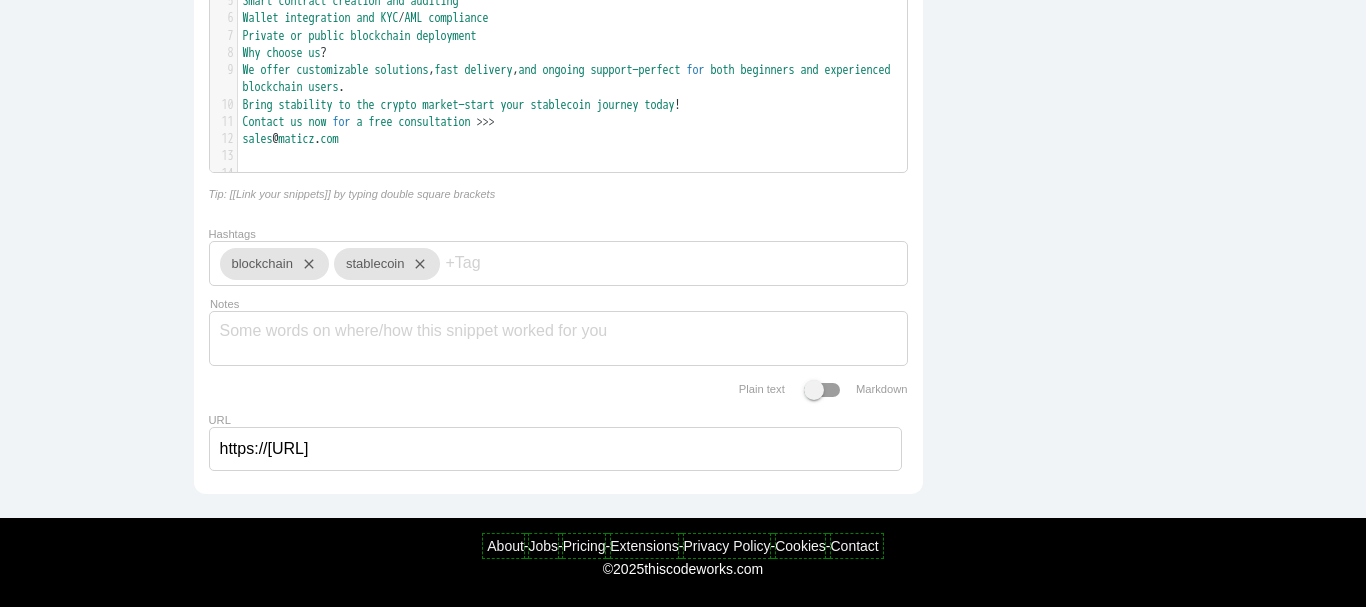 click on "Hashtags" at bounding box center [505, 263] 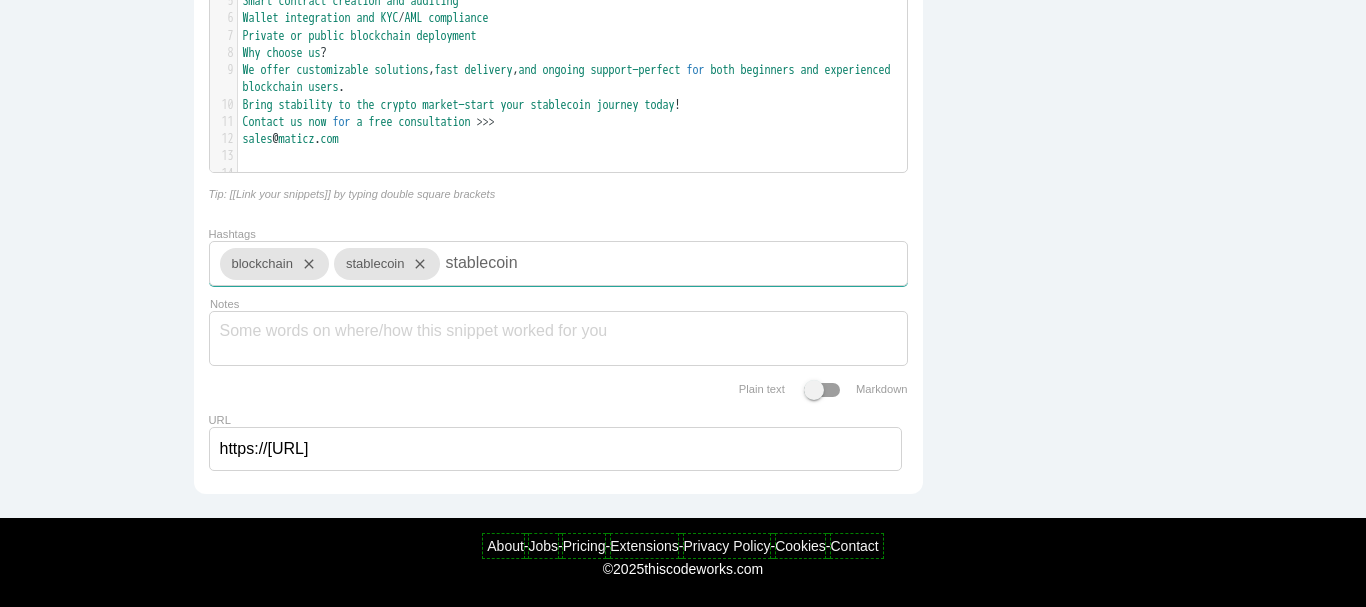 type on "stablecoin" 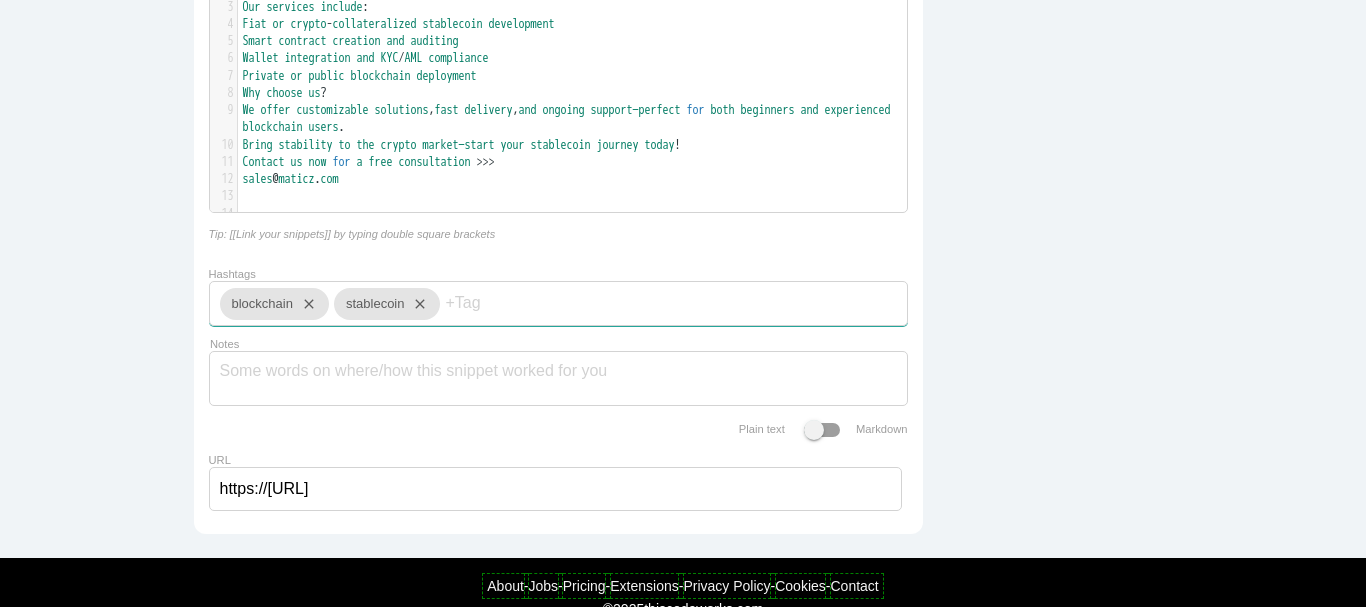 scroll, scrollTop: 285, scrollLeft: 0, axis: vertical 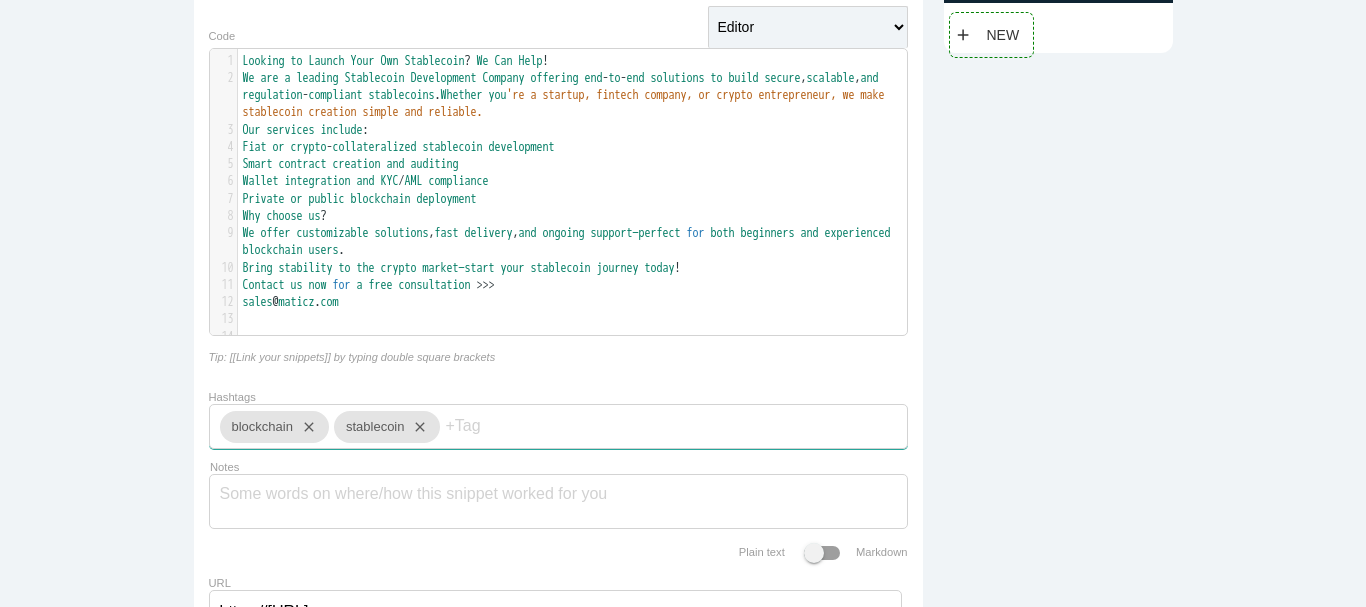 click on "Contact   us   now   for   a   free   consultation   >>>" at bounding box center (580, 285) 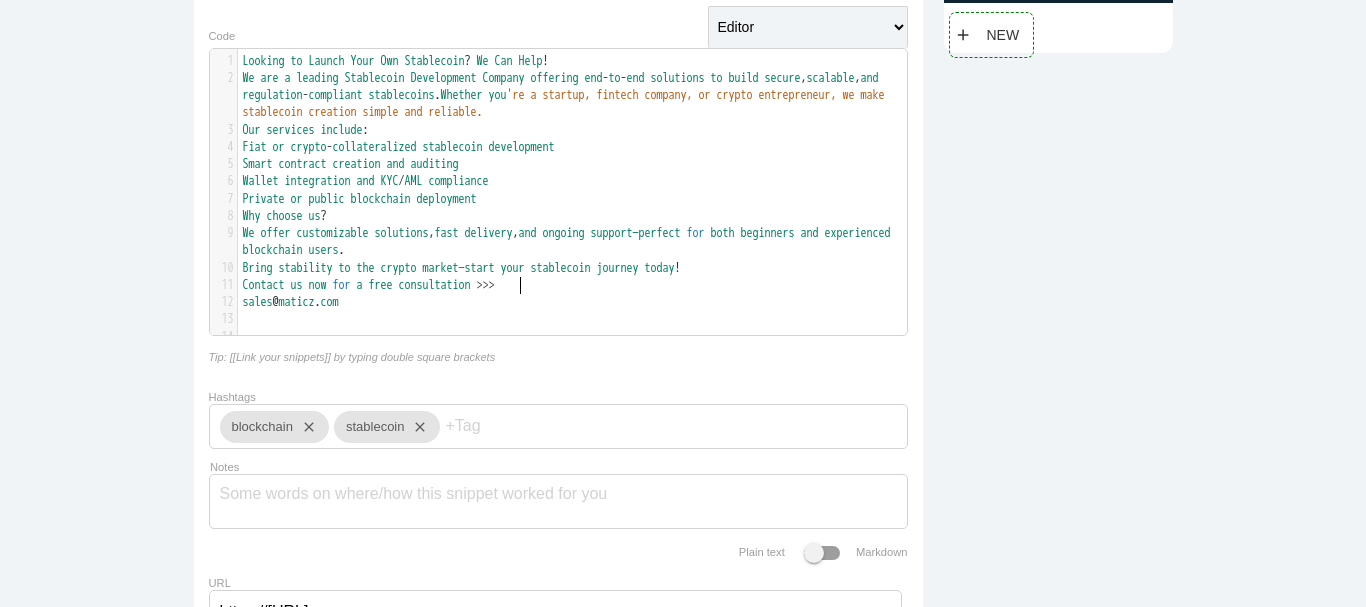 scroll, scrollTop: 6, scrollLeft: 2, axis: both 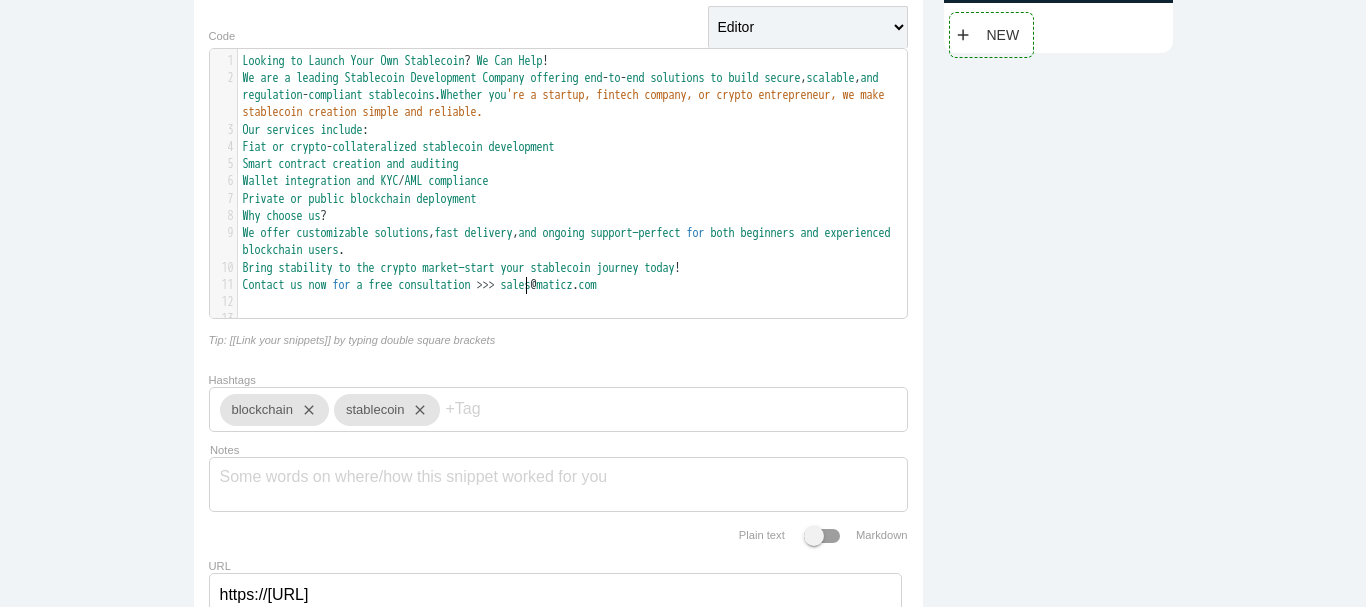type 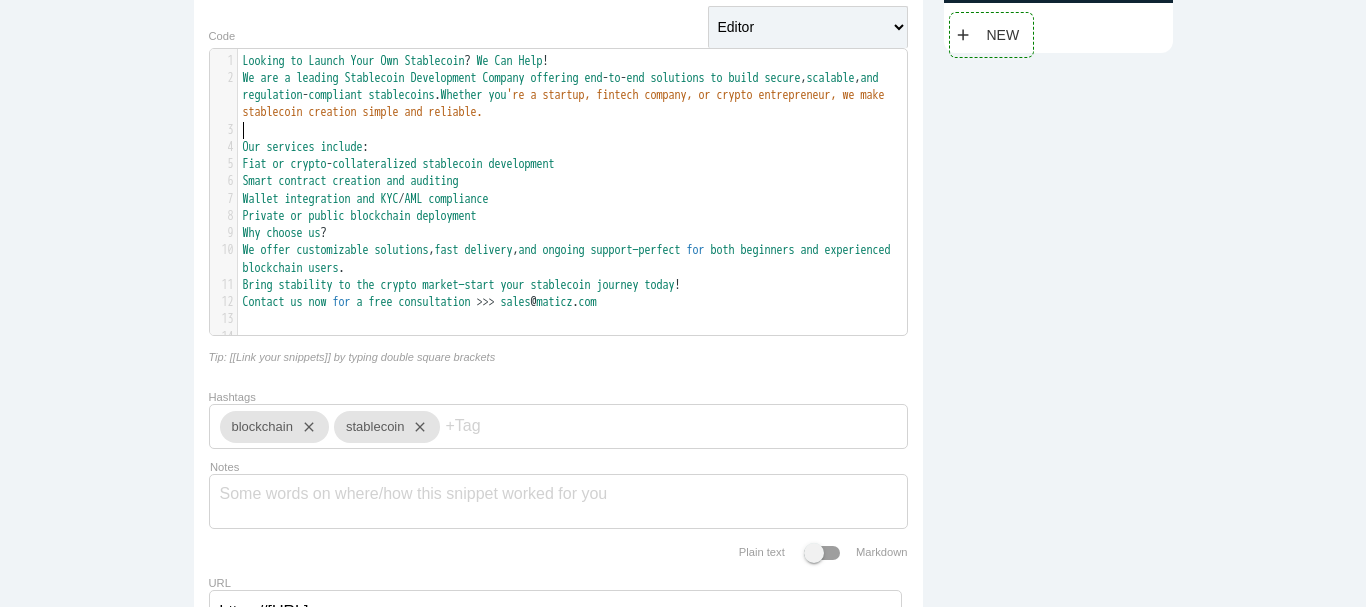 click on "Private   or   public   blockchain   deployment" at bounding box center (580, 216) 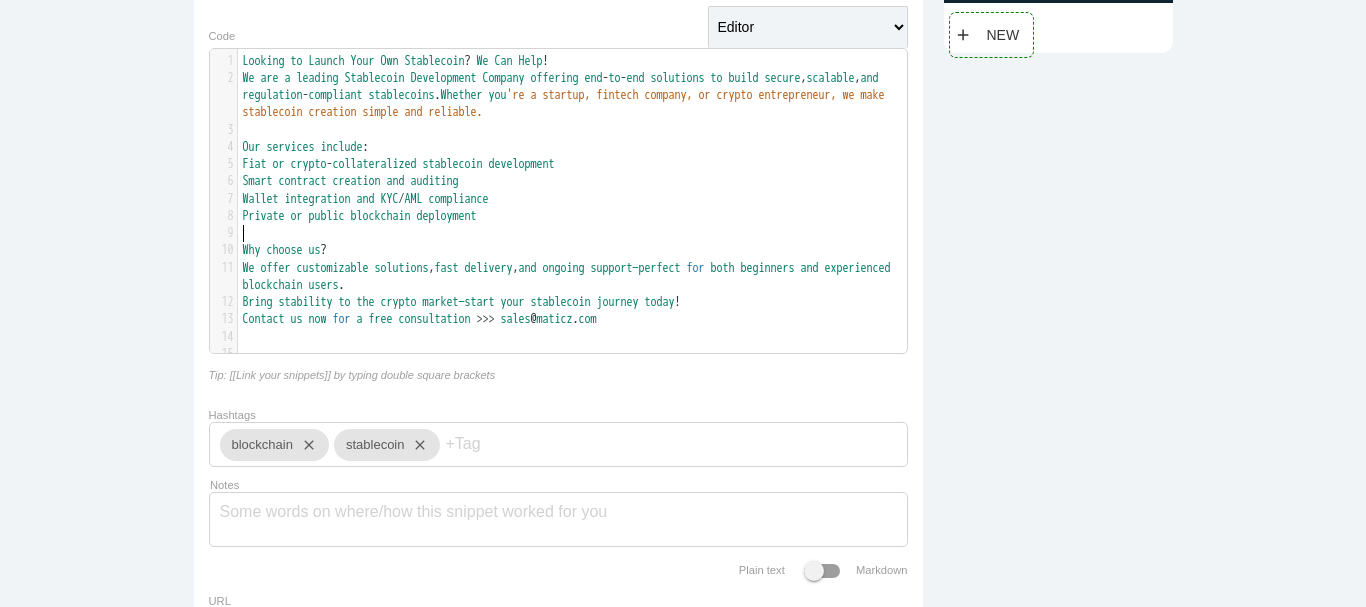 click on "We   offer   customizable   solutions ,  fast   delivery ,  and   ongoing   support—perfect   for   both   beginners   and   experienced   blockchain   users ." at bounding box center (580, 277) 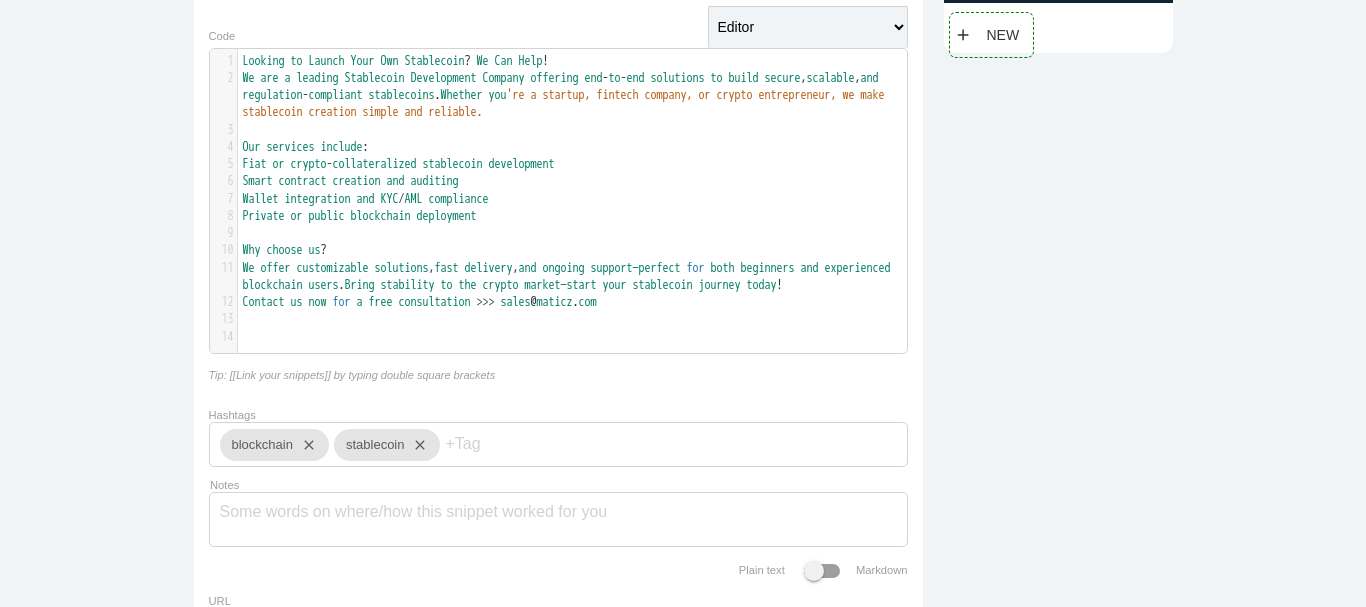 click on "We   offer   customizable   solutions ,  fast   delivery ,  and   ongoing   support—perfect   for   both   beginners   and   experienced   blockchain   users . Bring   stability   to   the   crypto   market—start   your   stablecoin   journey   today !" at bounding box center [580, 277] 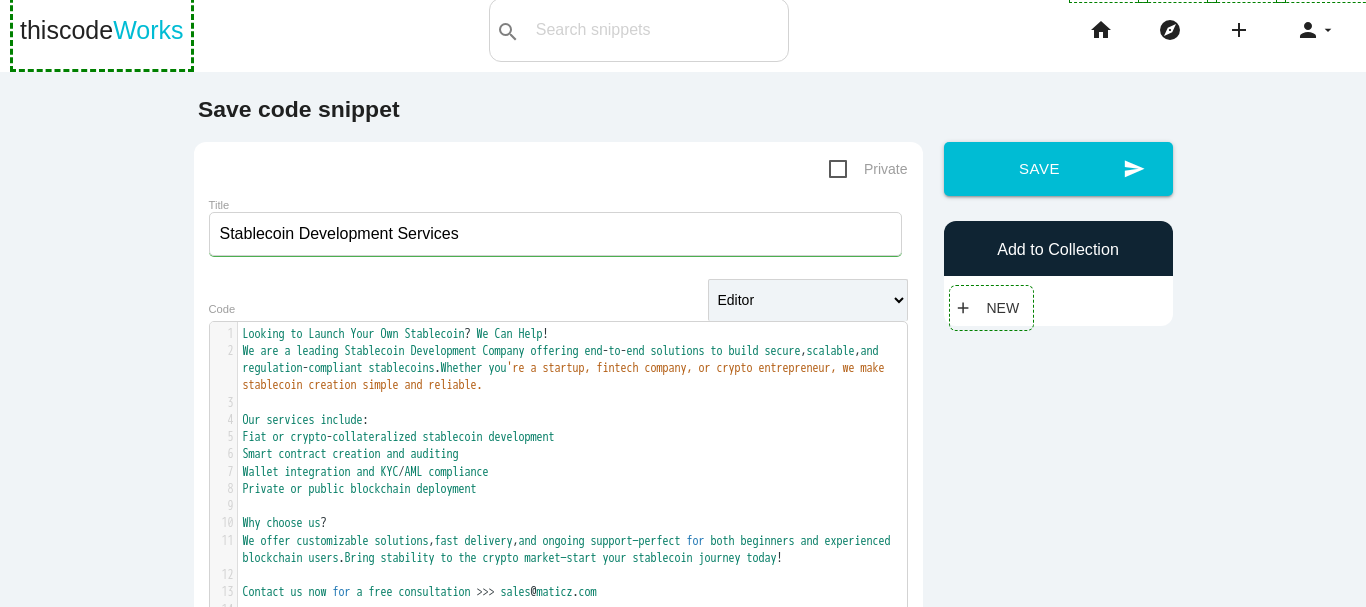 scroll, scrollTop: 0, scrollLeft: 0, axis: both 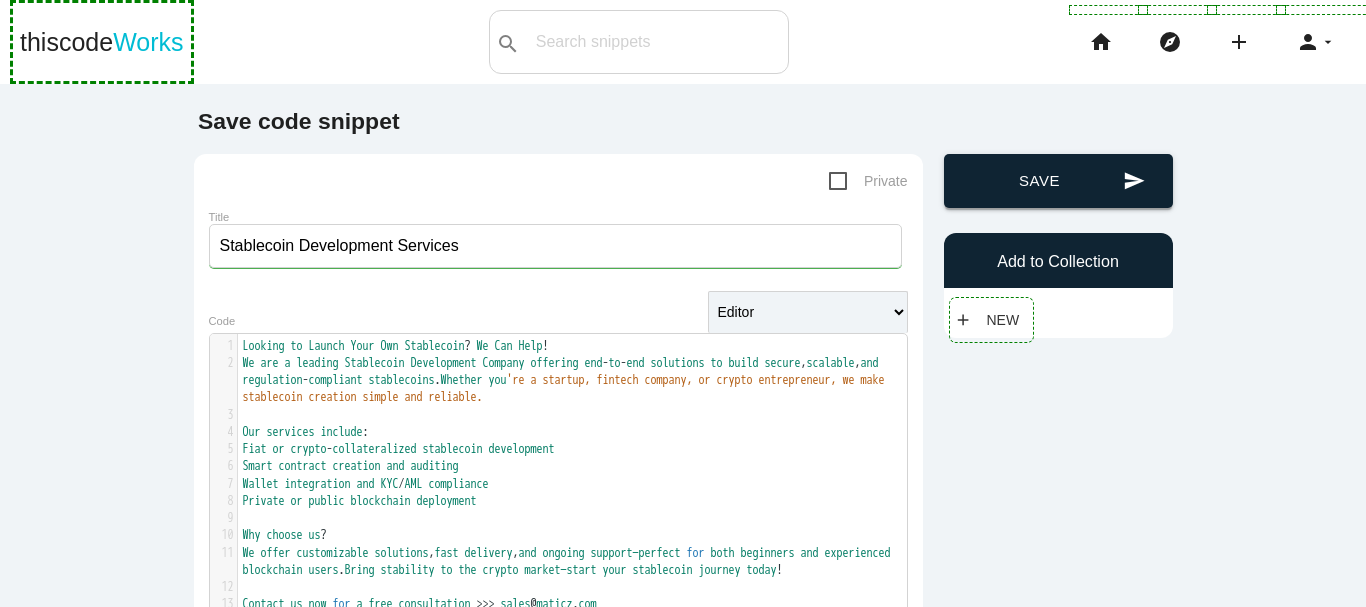 click on "send Save" at bounding box center (1058, 181) 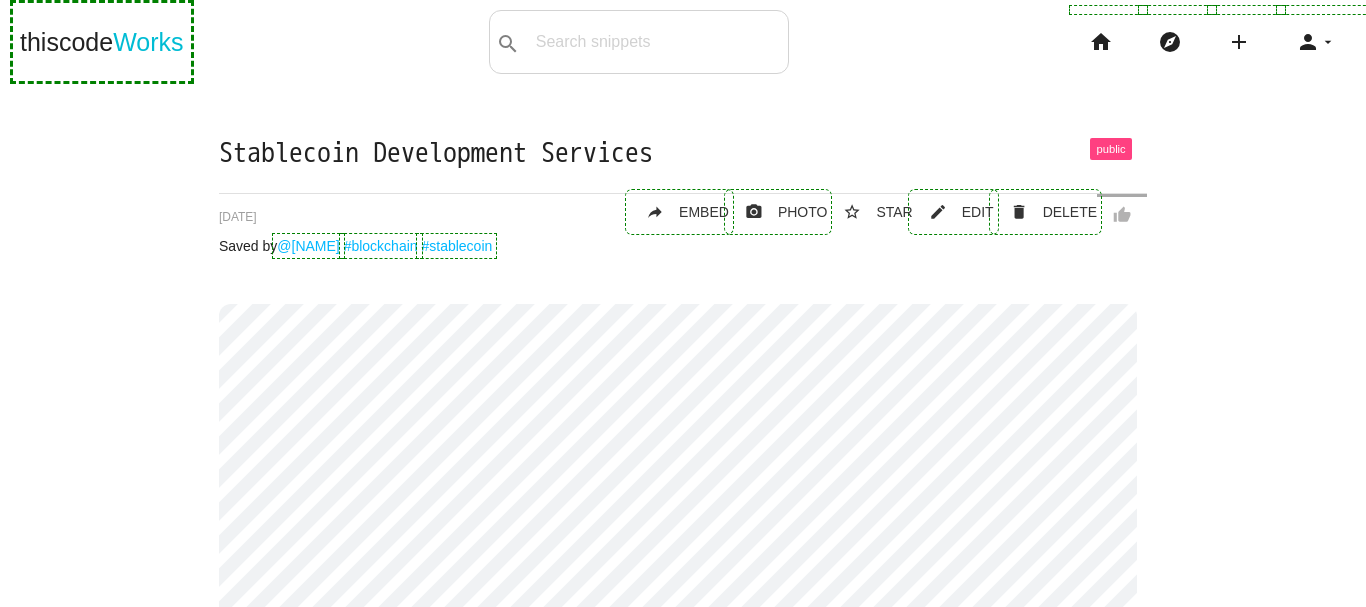 scroll, scrollTop: 0, scrollLeft: 0, axis: both 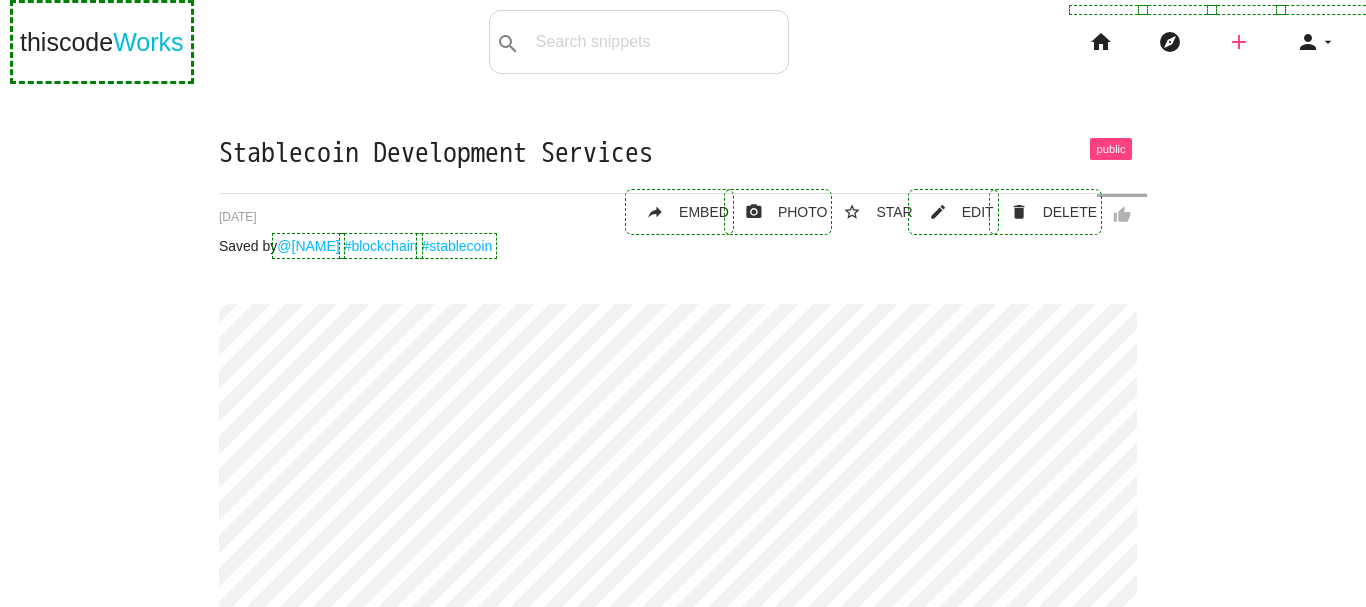 click on "add" at bounding box center [1239, 42] 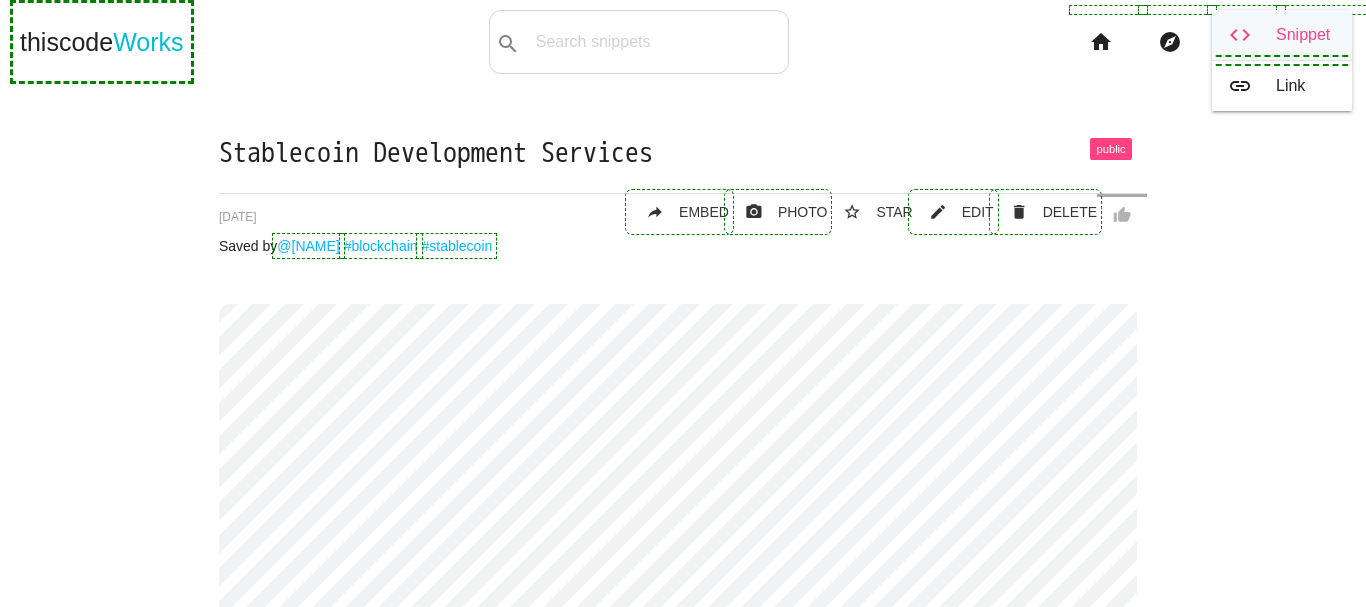 click on "code Snippet" at bounding box center [1282, 35] 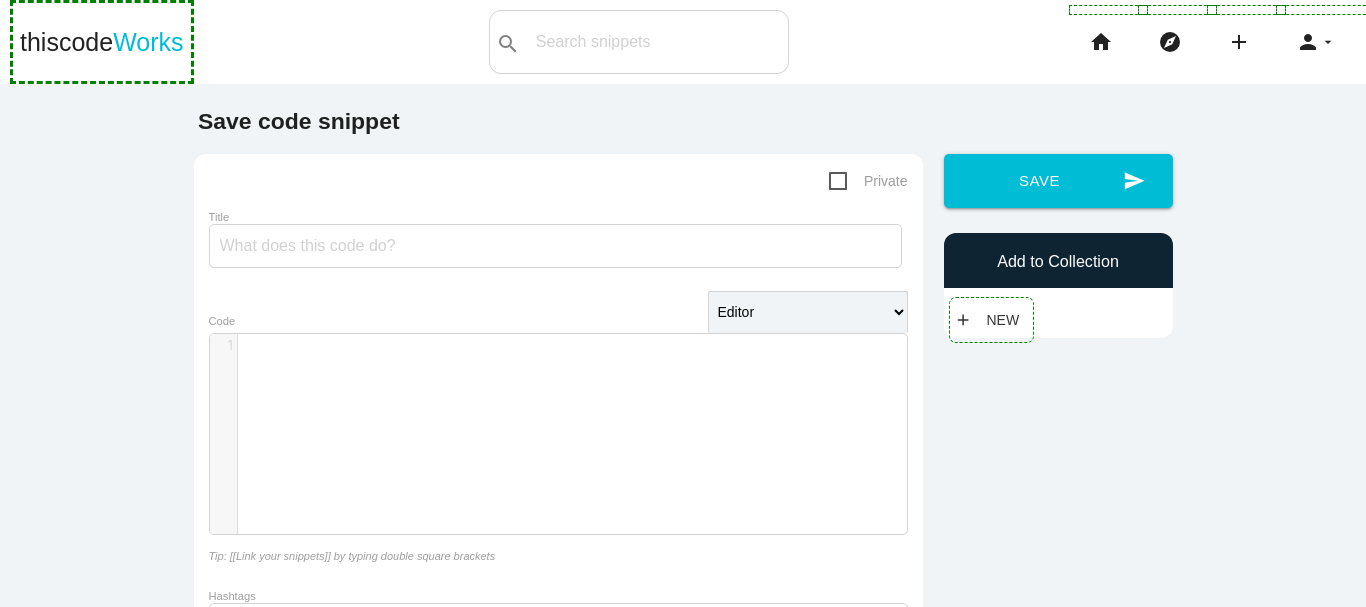 scroll, scrollTop: 0, scrollLeft: 0, axis: both 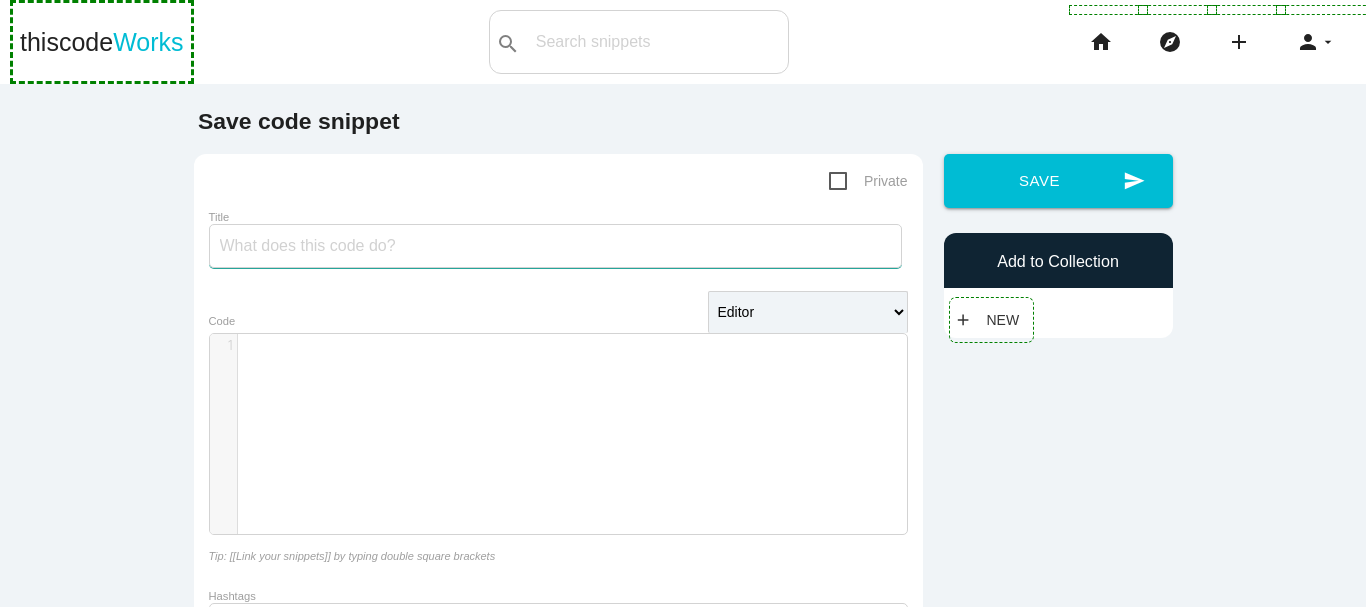 click on "Title" at bounding box center [555, 246] 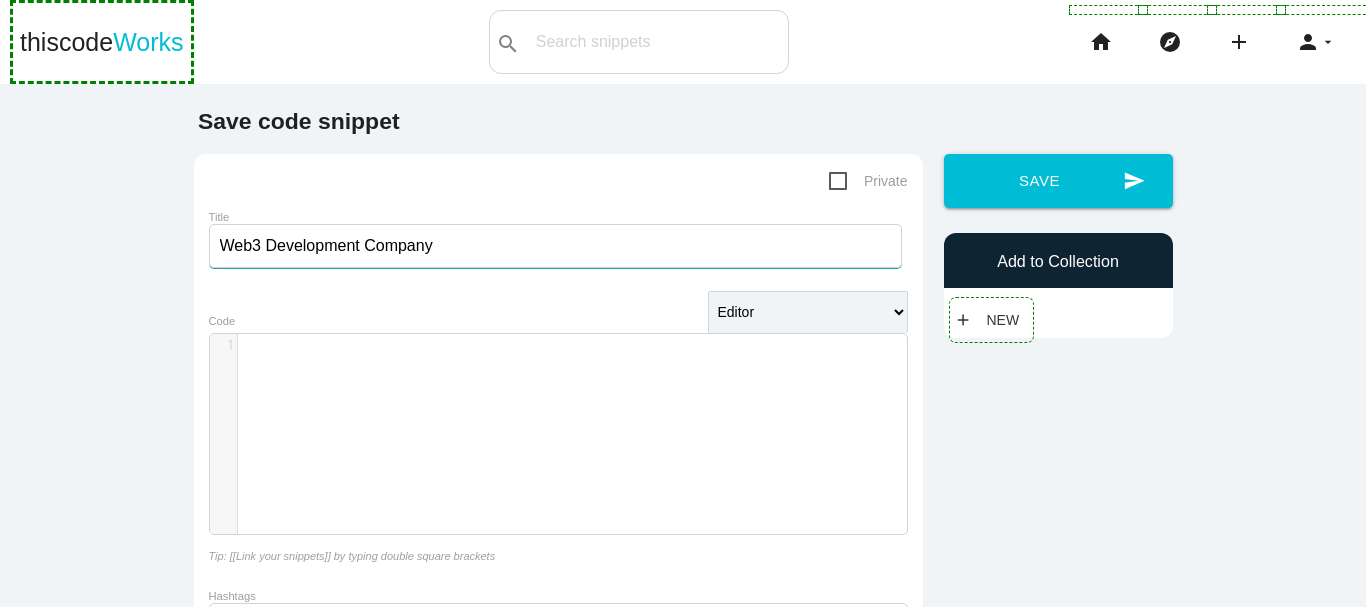 type on "Web3 Development Company" 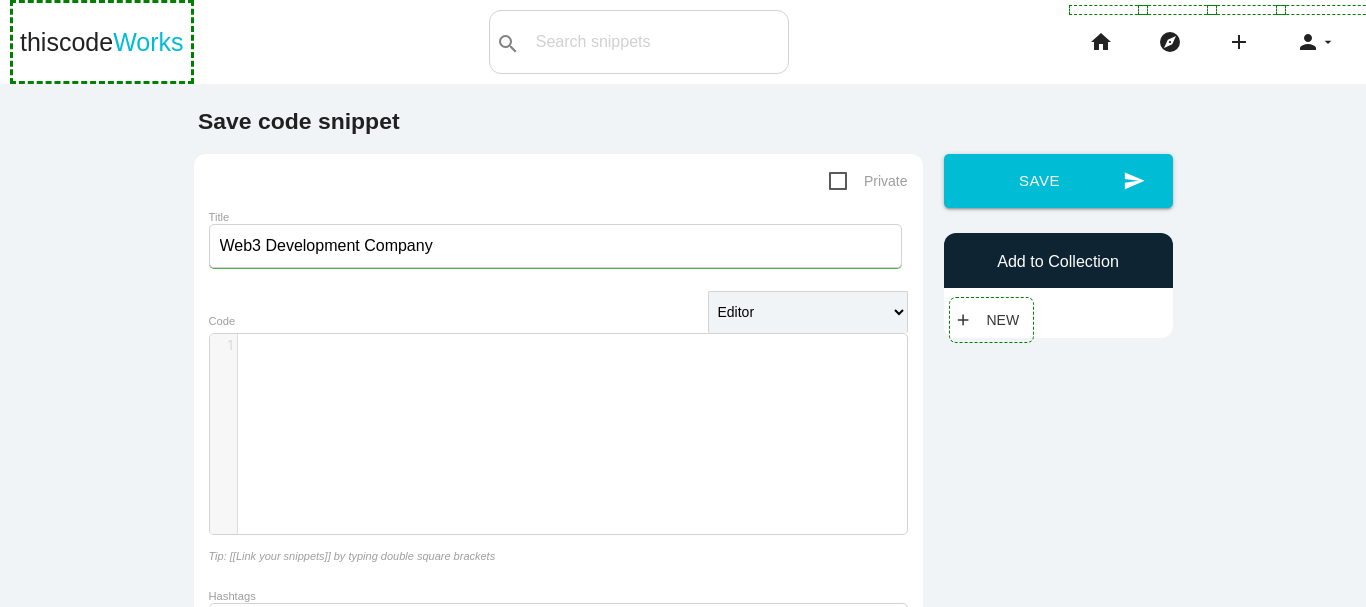click on "​ x   1 ​" at bounding box center [573, 449] 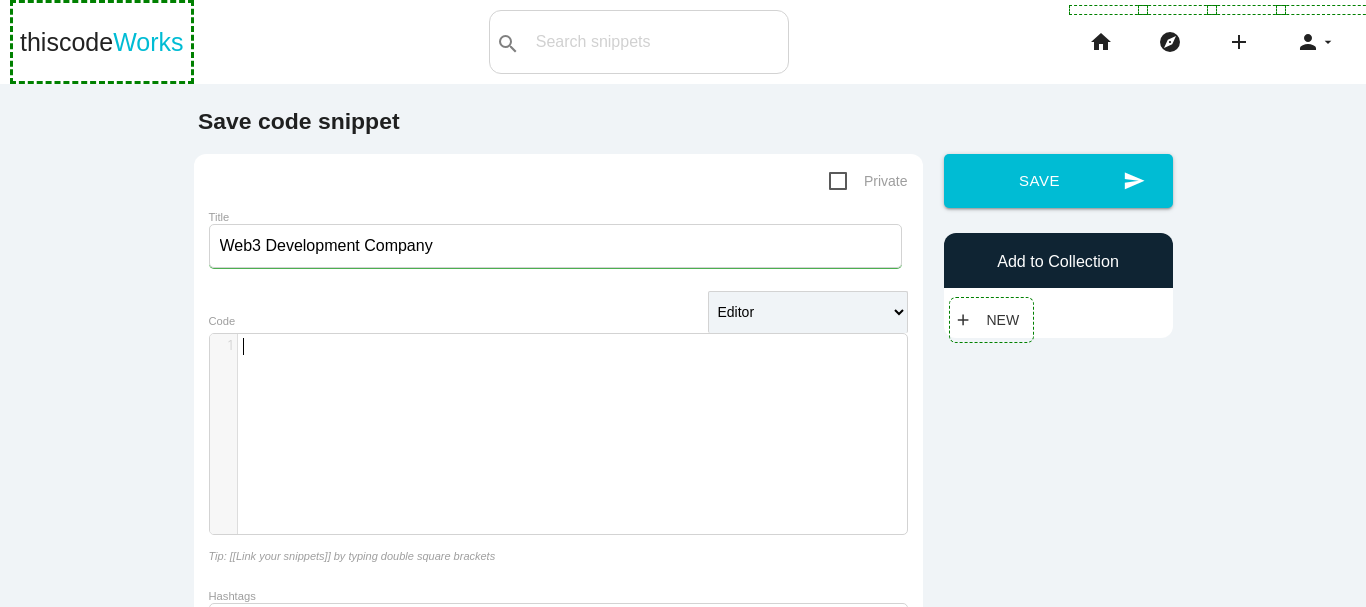 scroll, scrollTop: 6, scrollLeft: 0, axis: vertical 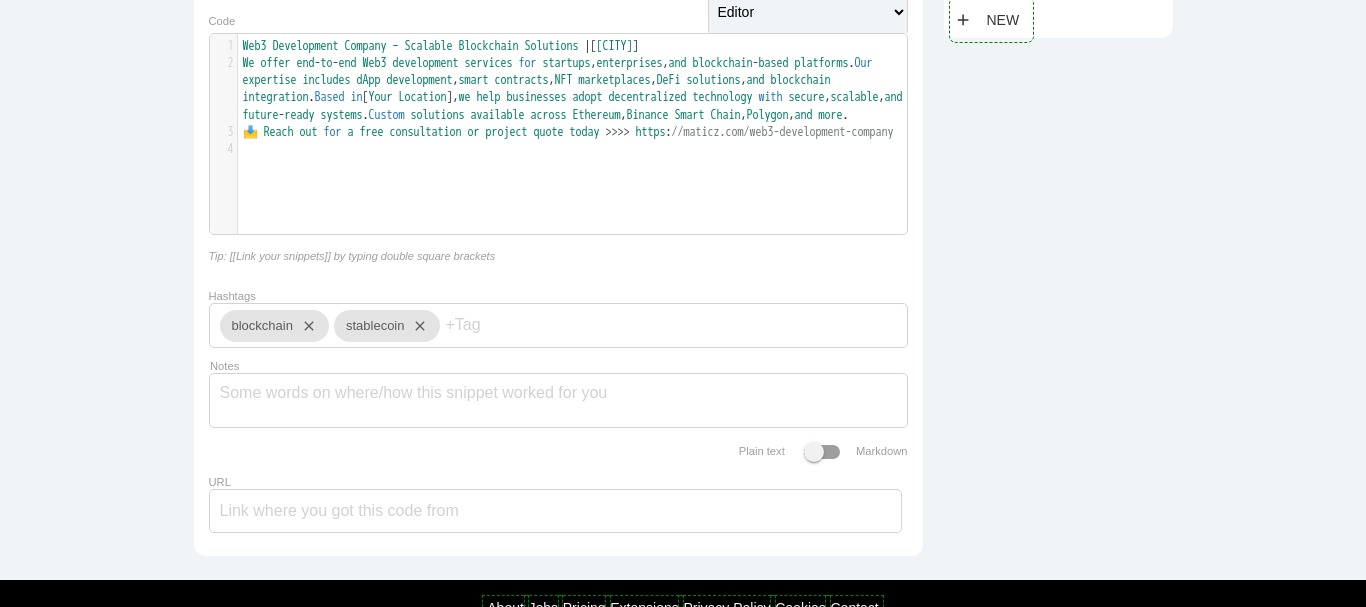 type on "https://maticz.com/web3-development-company" 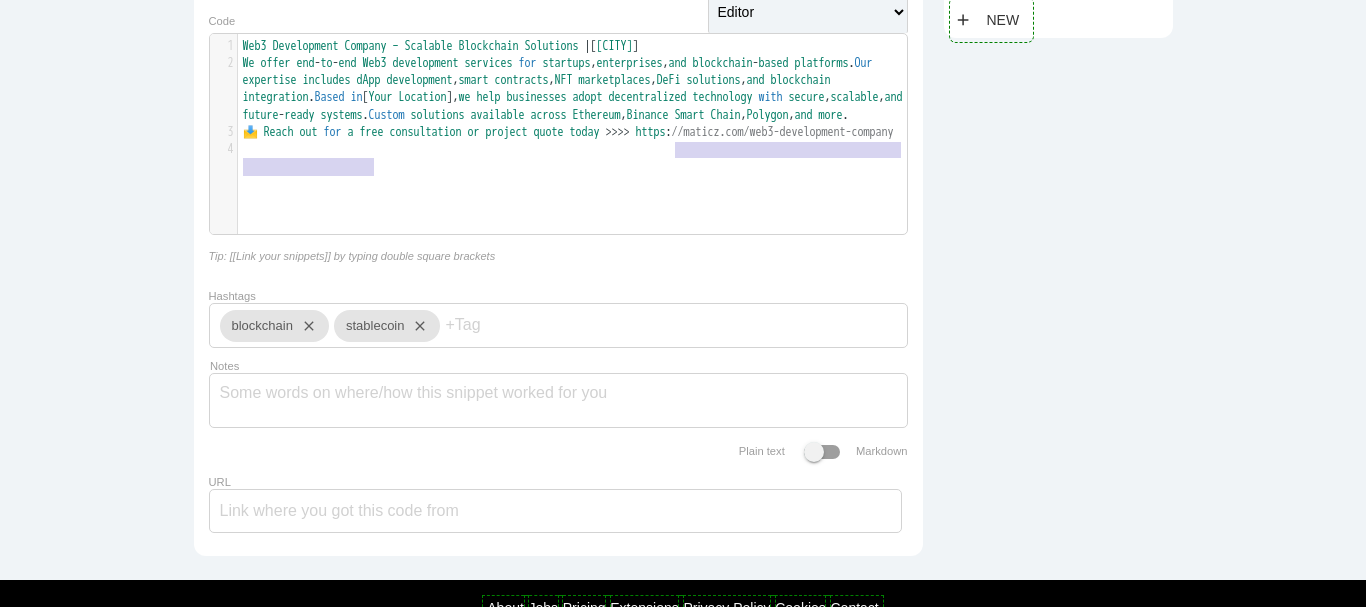 drag, startPoint x: 668, startPoint y: 154, endPoint x: 668, endPoint y: 178, distance: 24 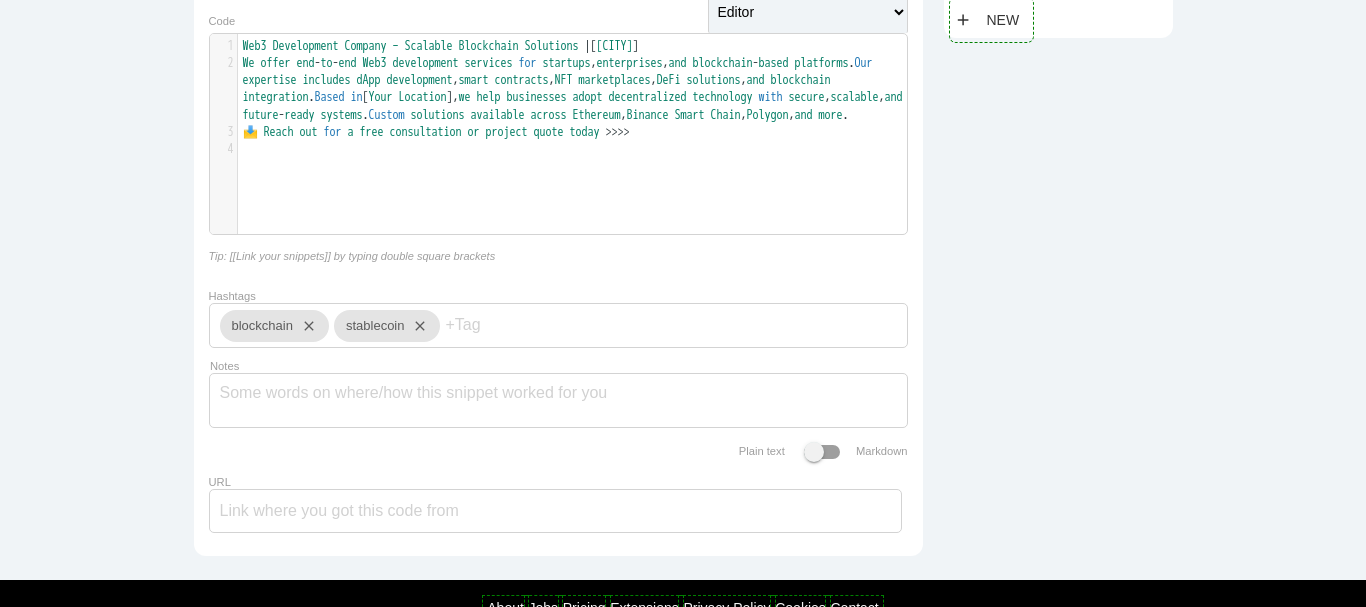 type 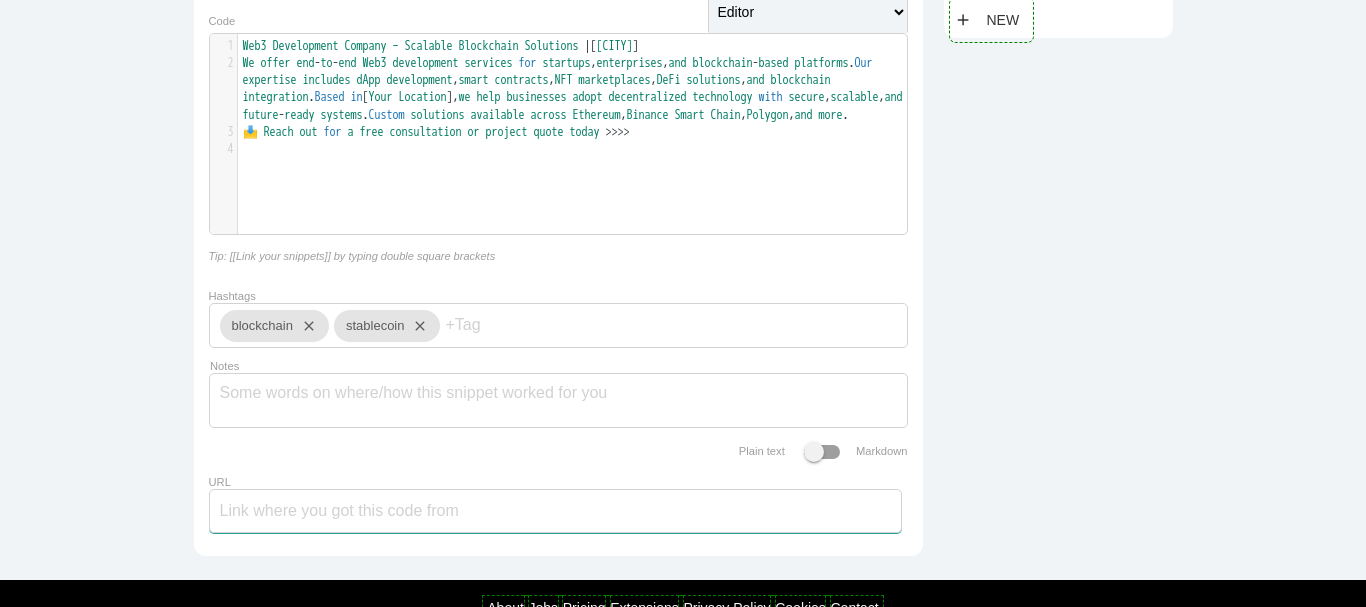 click on "URL" at bounding box center [555, 511] 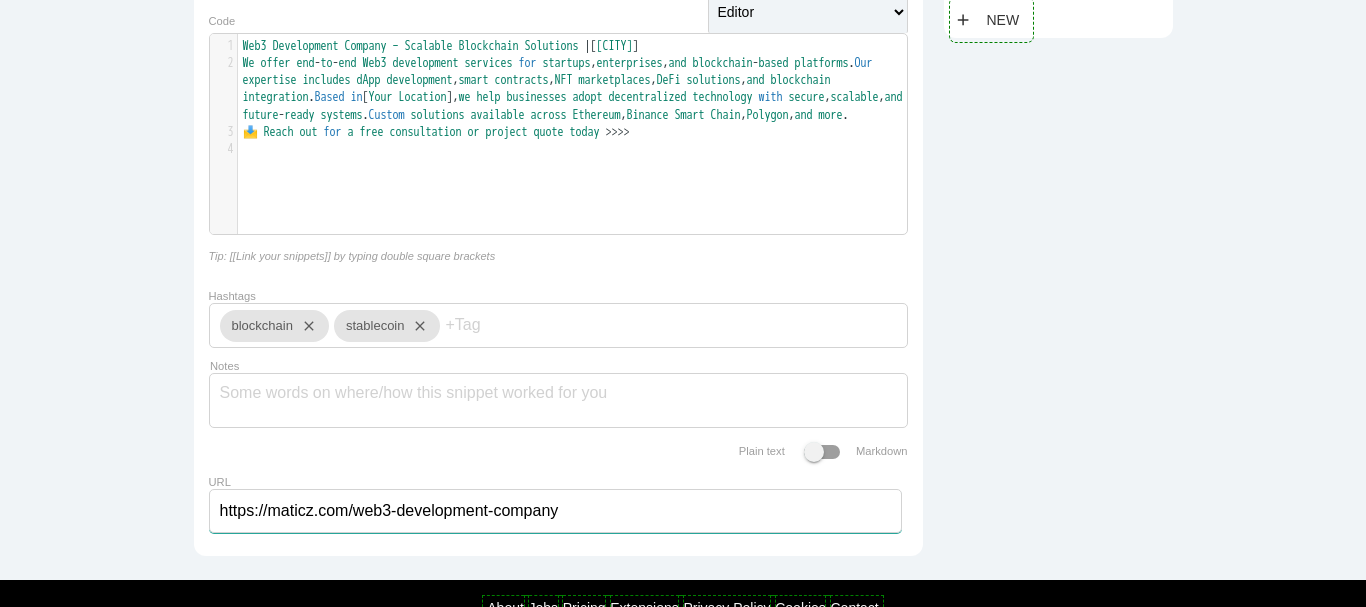 type on "https://maticz.com/web3-development-company" 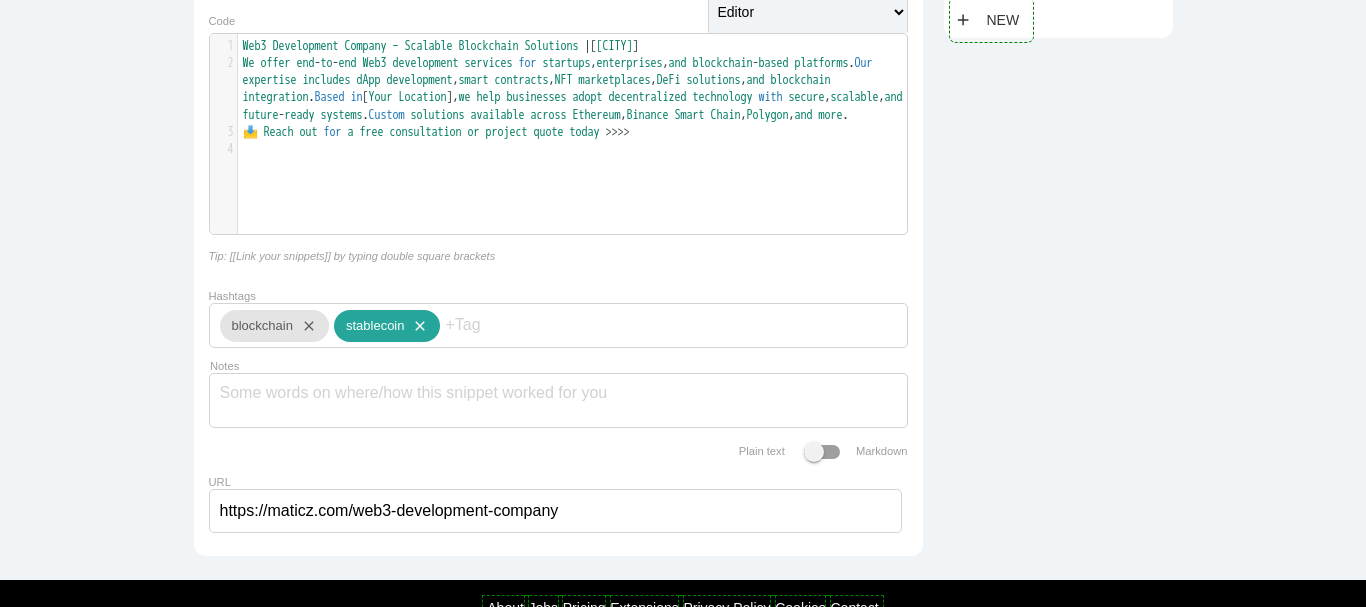 click on "close" at bounding box center [416, 326] 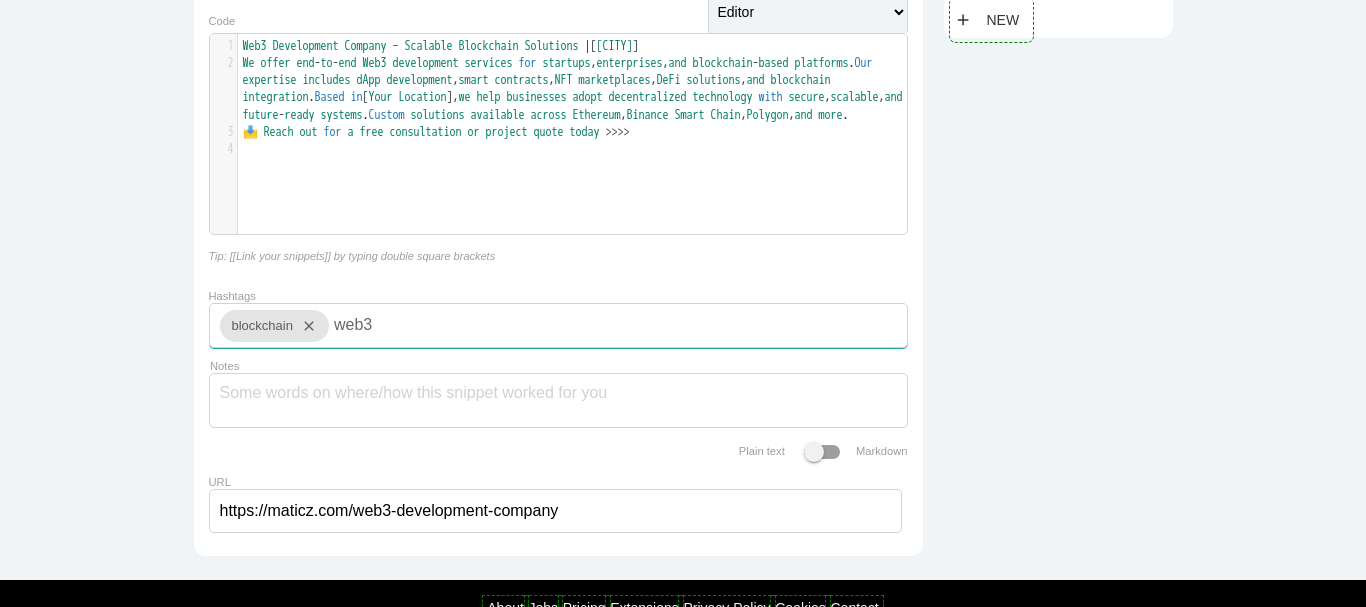 type on "web3," 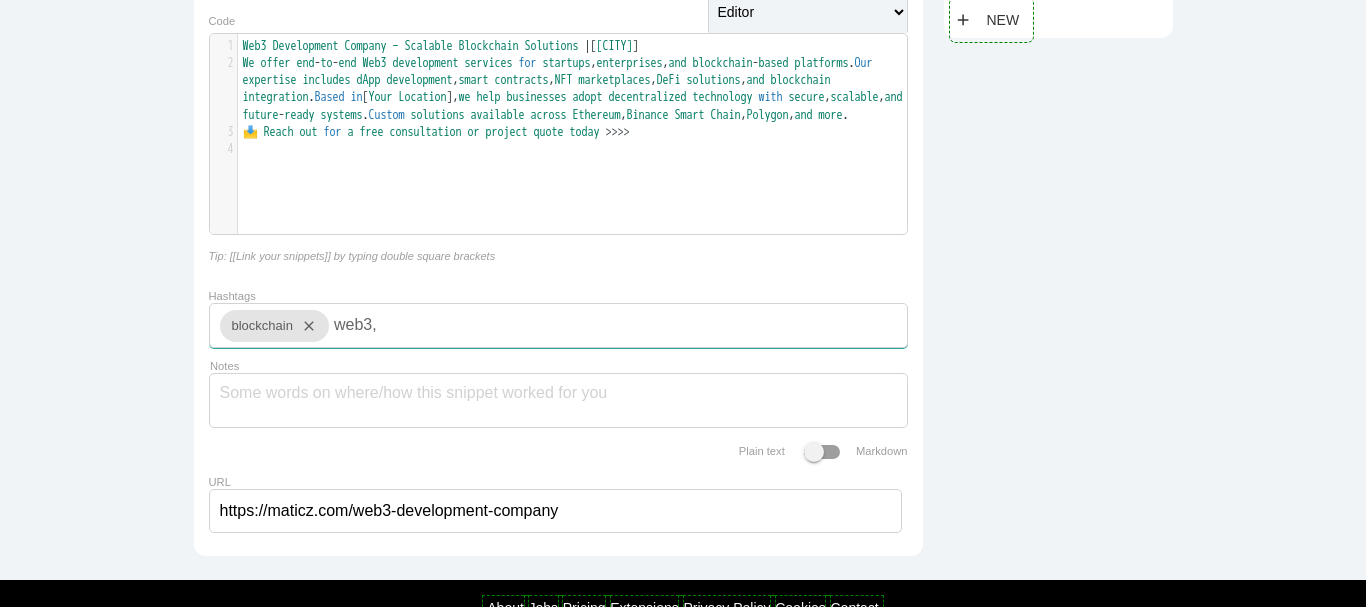 type 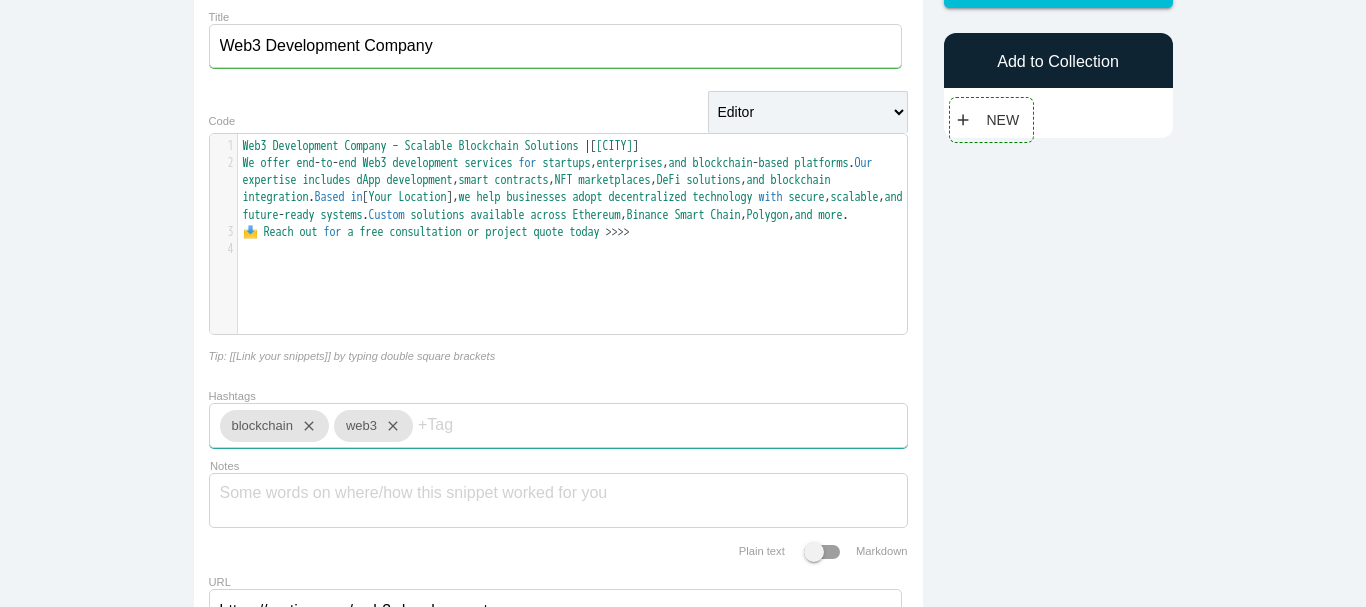 scroll, scrollTop: 100, scrollLeft: 0, axis: vertical 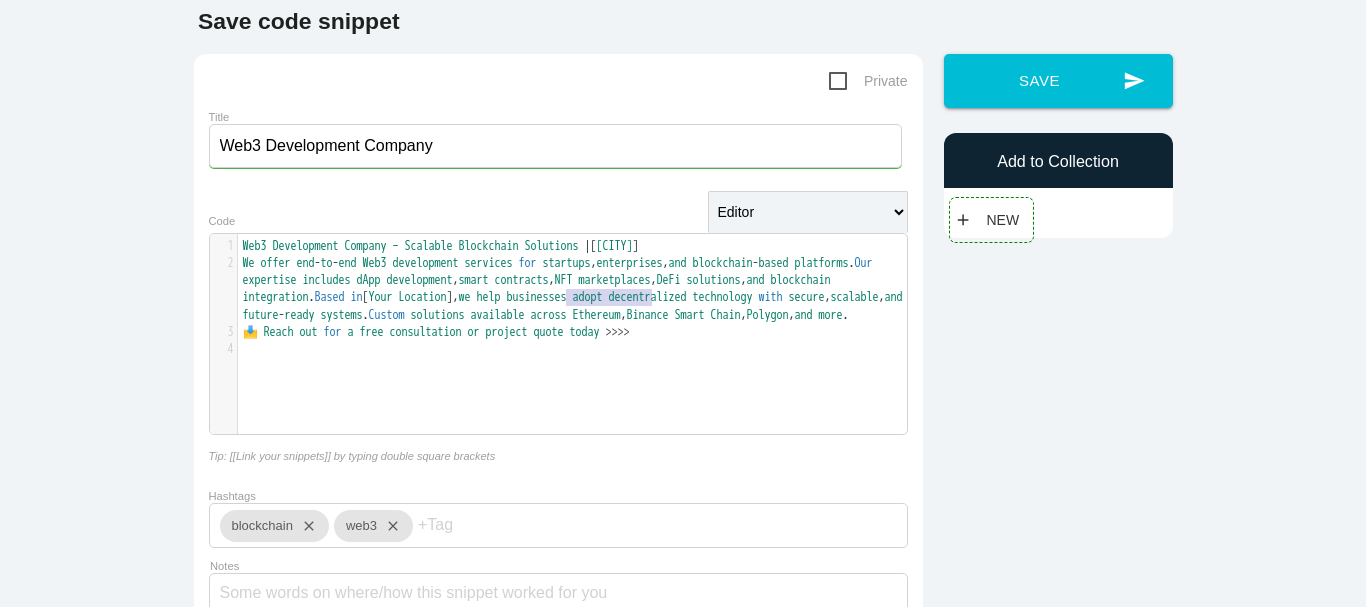 drag, startPoint x: 646, startPoint y: 299, endPoint x: 559, endPoint y: 295, distance: 87.0919 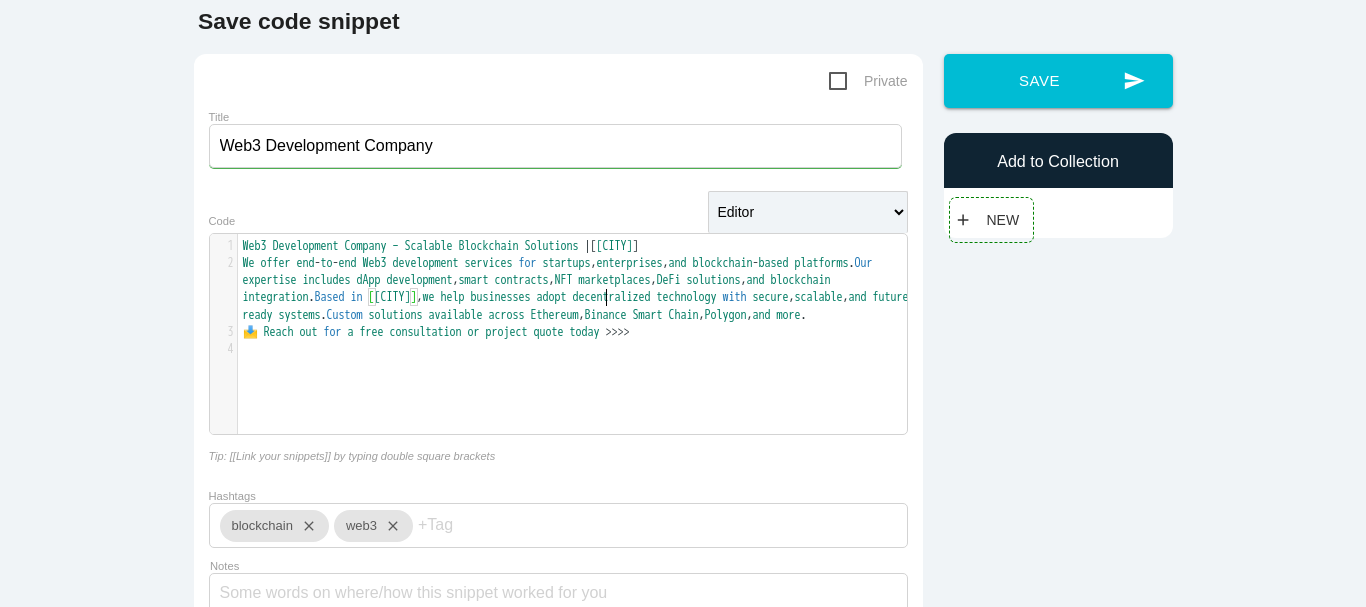 type on "[CITY]" 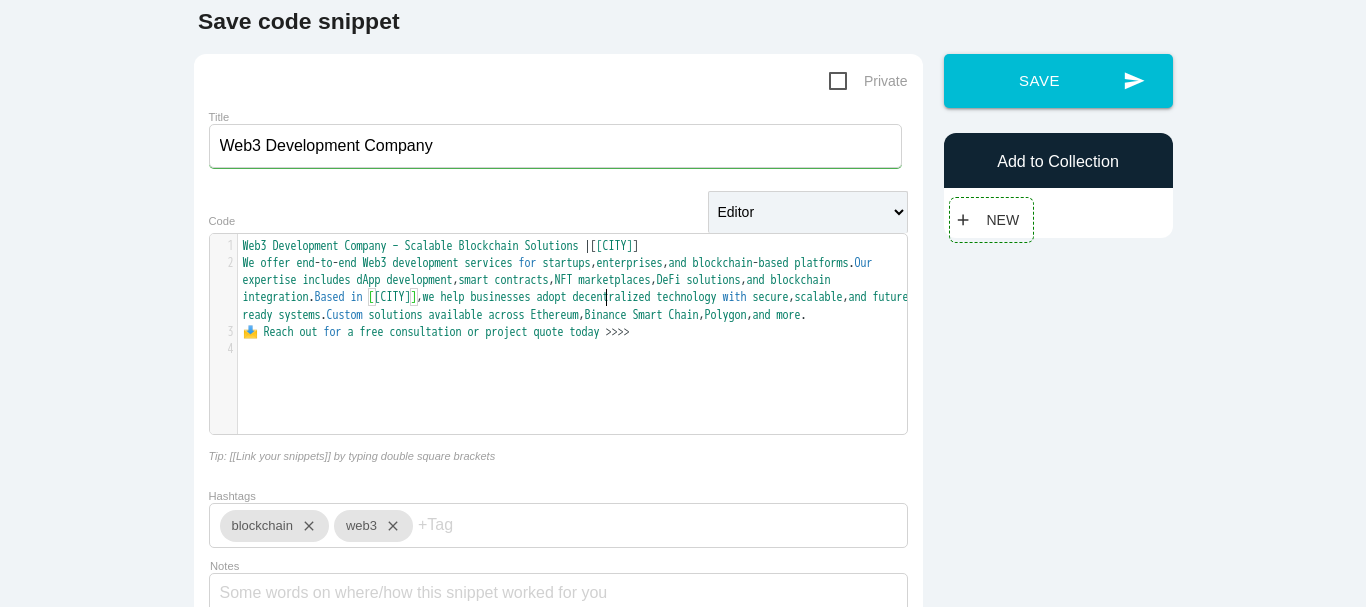 scroll, scrollTop: 6, scrollLeft: 35, axis: both 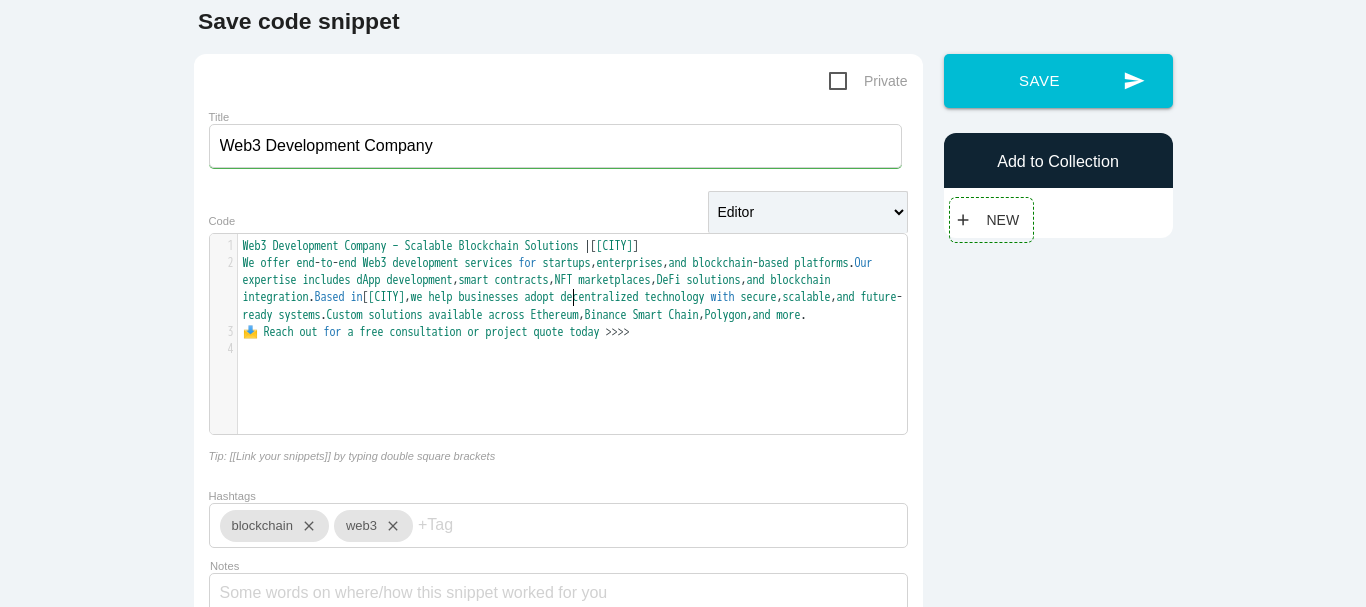 click on "[CITY]" at bounding box center (387, 297) 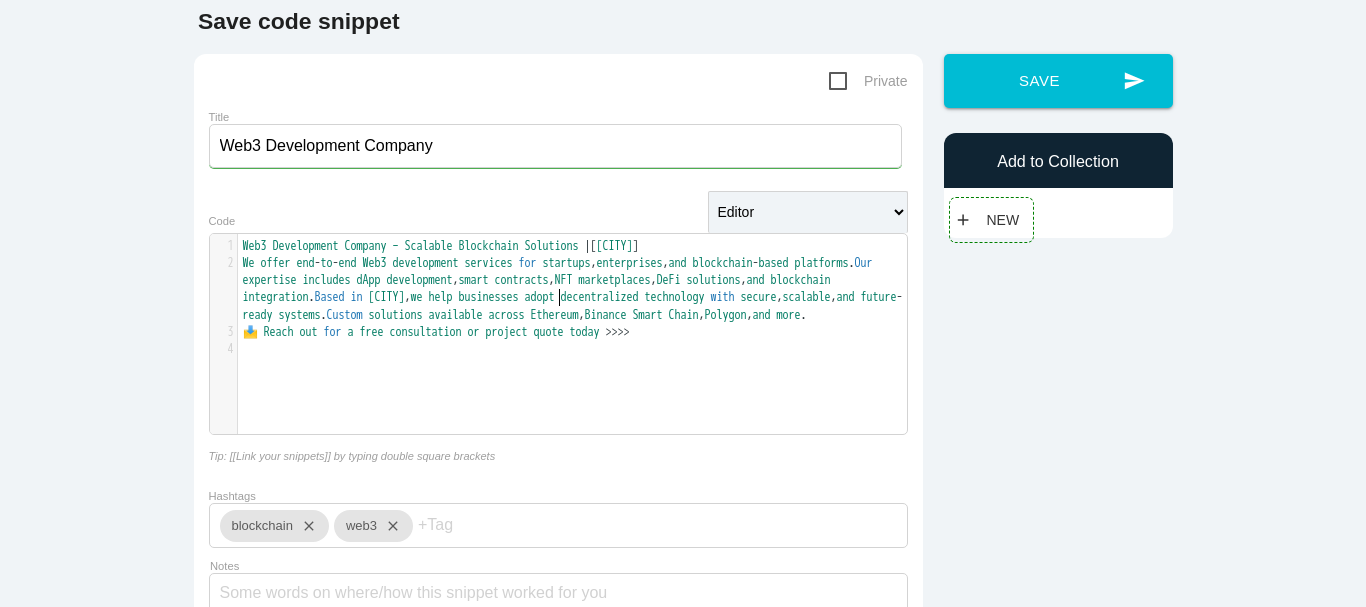 scroll, scrollTop: 6, scrollLeft: 3, axis: both 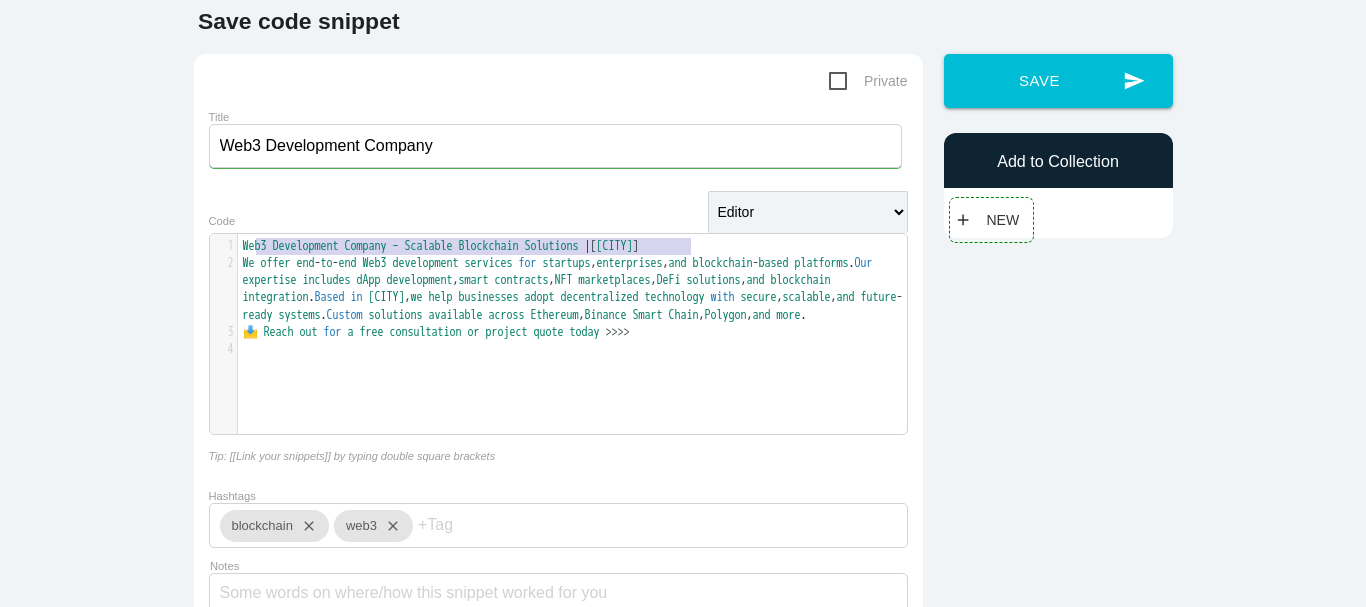 type on "Web3 Development Company – Scalable Blockchain Solutions | [Seattle]" 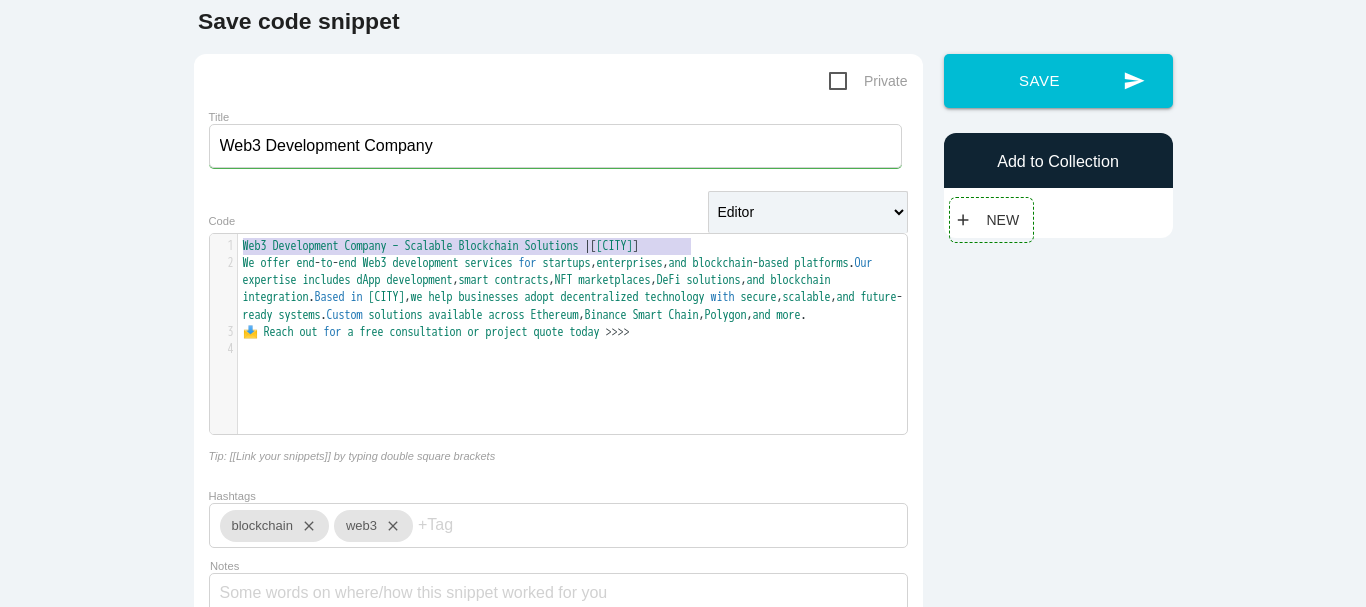 drag, startPoint x: 703, startPoint y: 250, endPoint x: 225, endPoint y: 231, distance: 478.37747 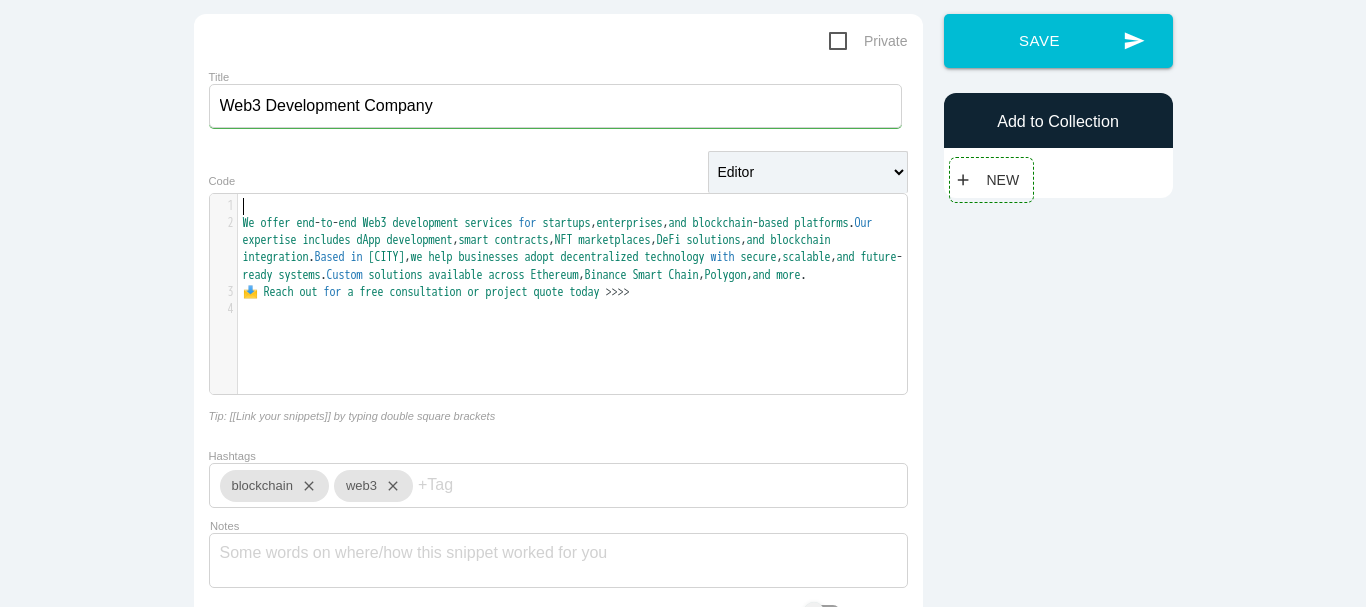 scroll, scrollTop: 0, scrollLeft: 0, axis: both 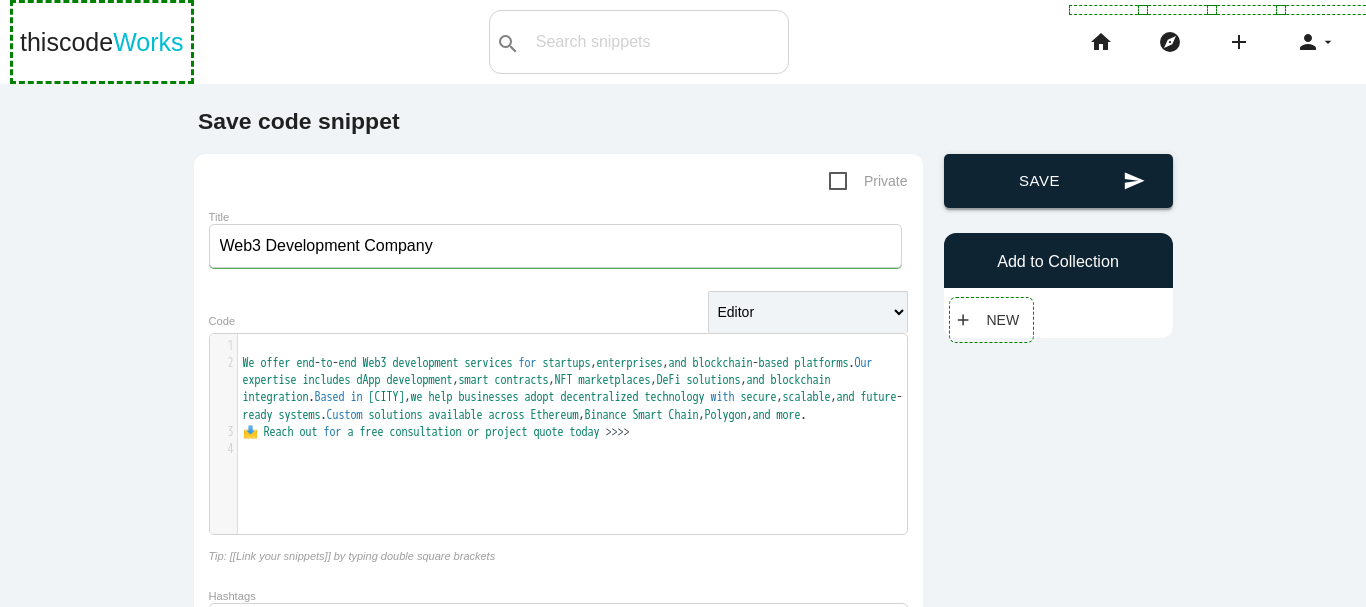 type 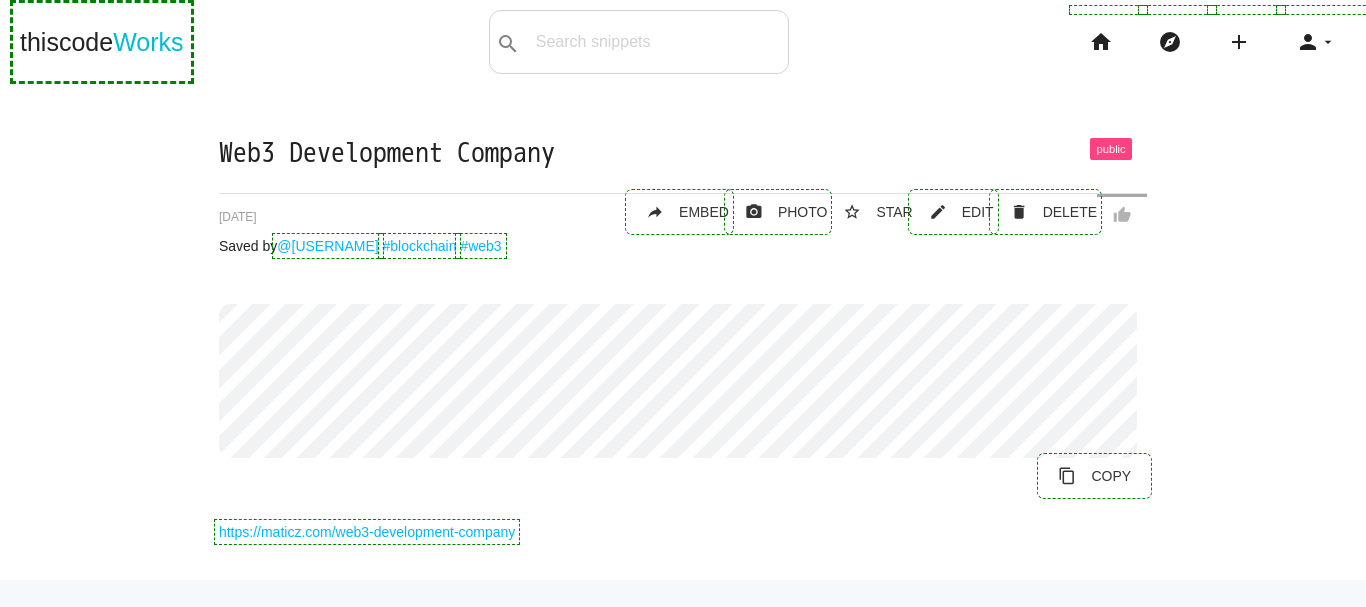 scroll, scrollTop: 0, scrollLeft: 0, axis: both 